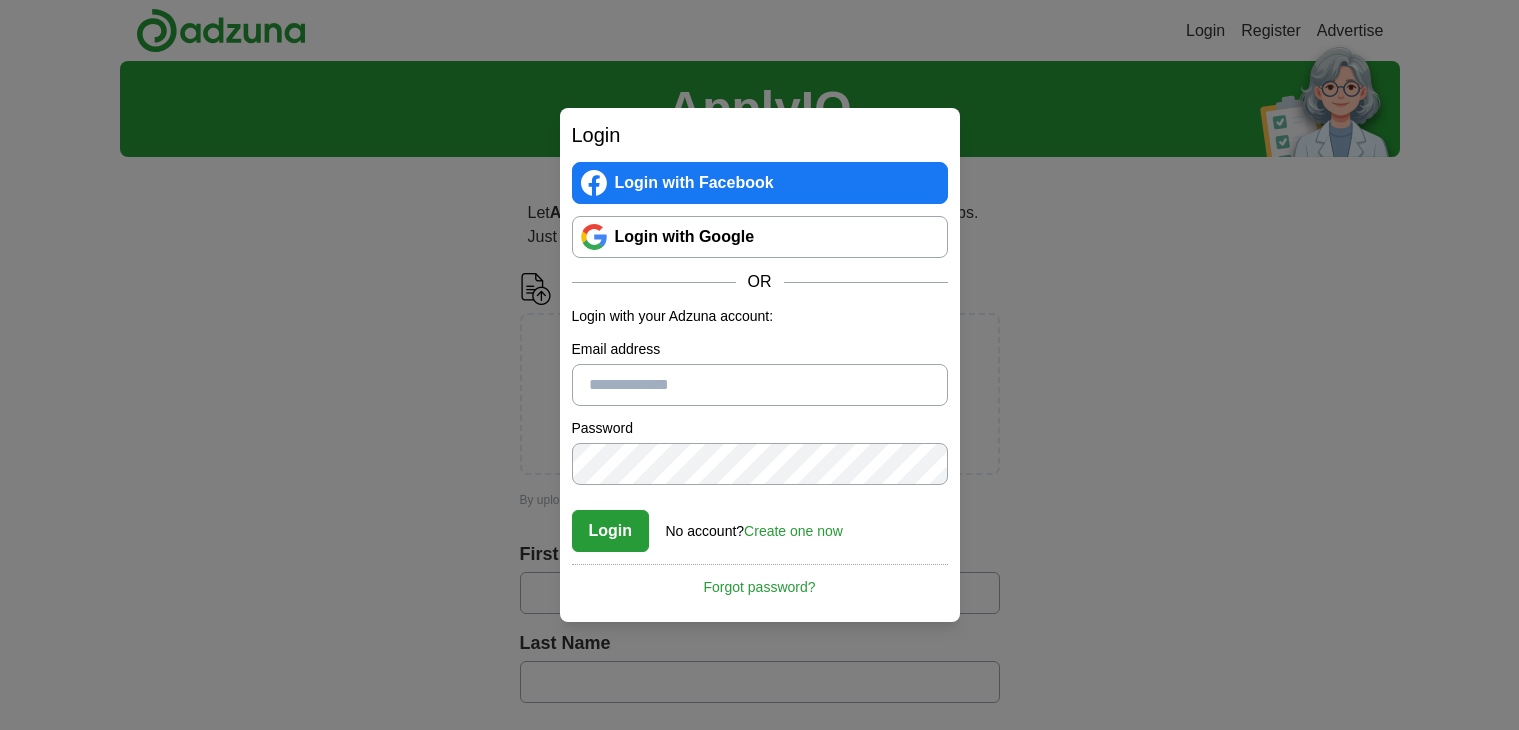 scroll, scrollTop: 0, scrollLeft: 0, axis: both 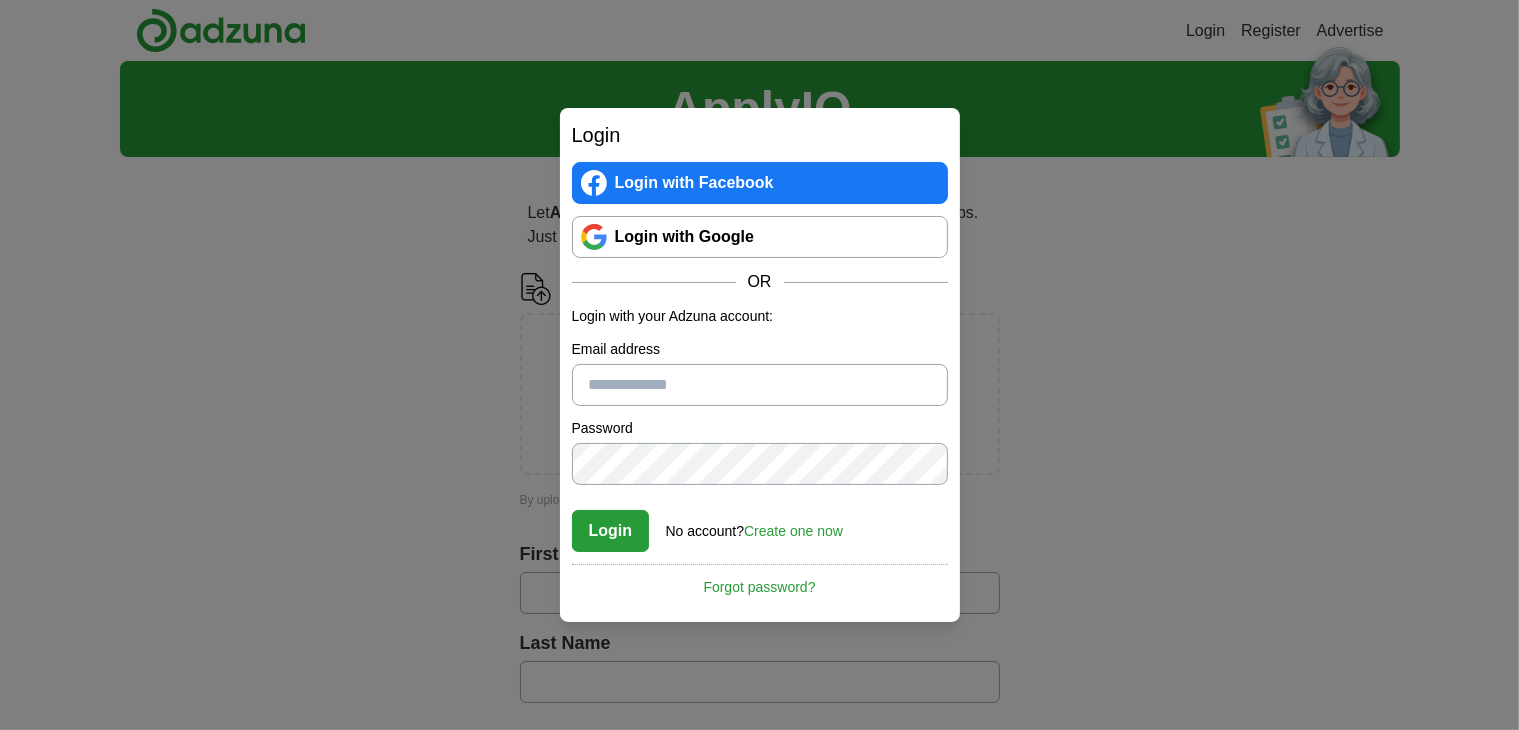 click on "Login with Facebook" at bounding box center [760, 183] 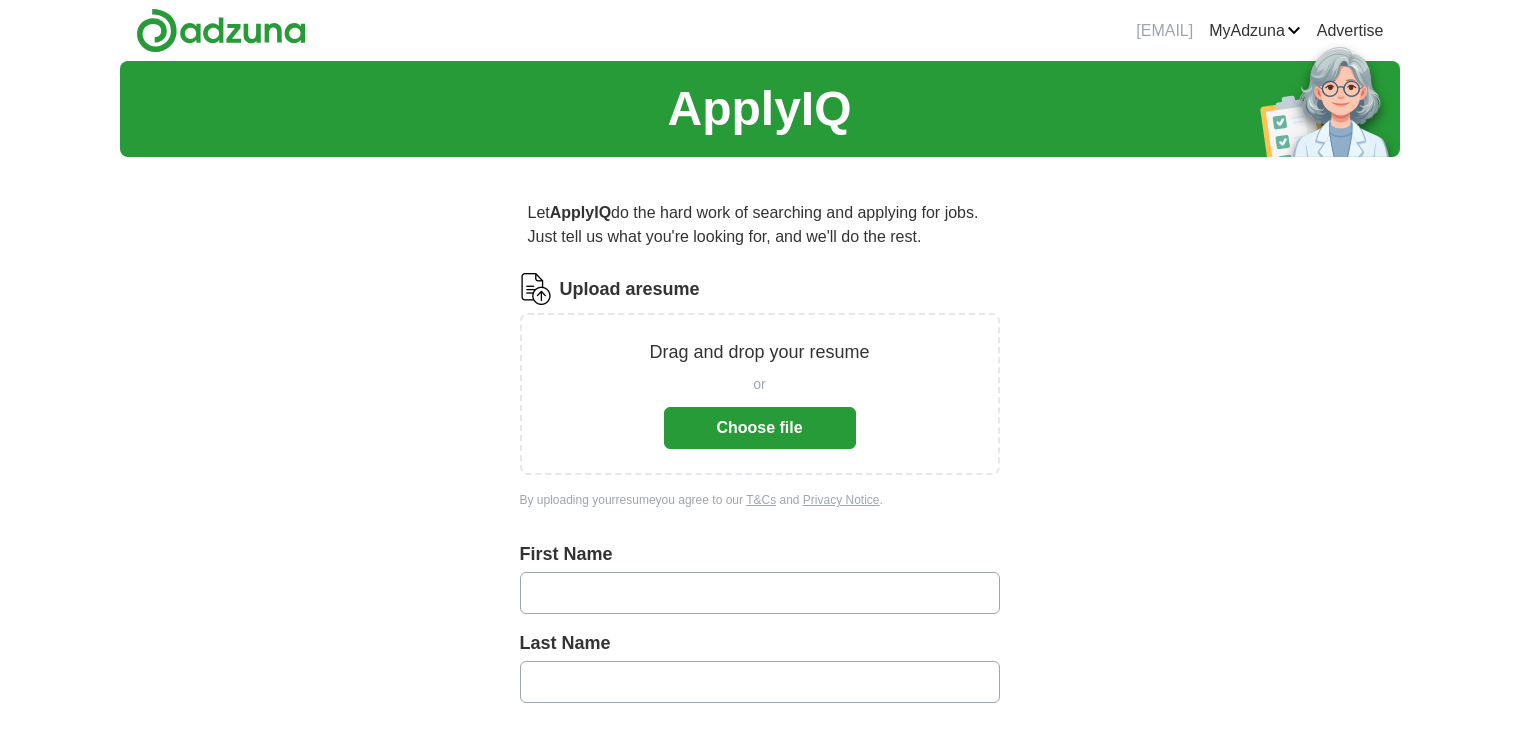 scroll, scrollTop: 0, scrollLeft: 0, axis: both 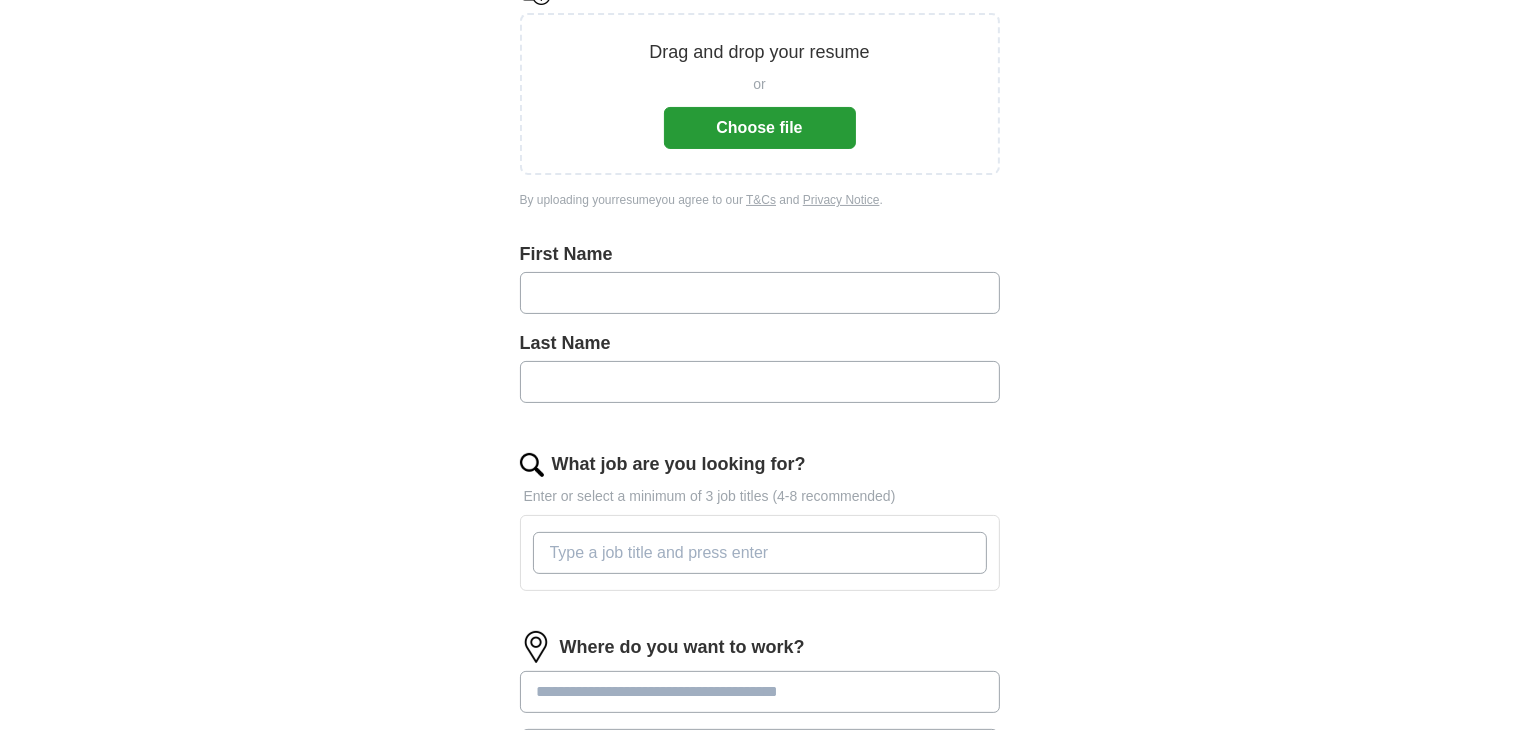click at bounding box center (760, 293) 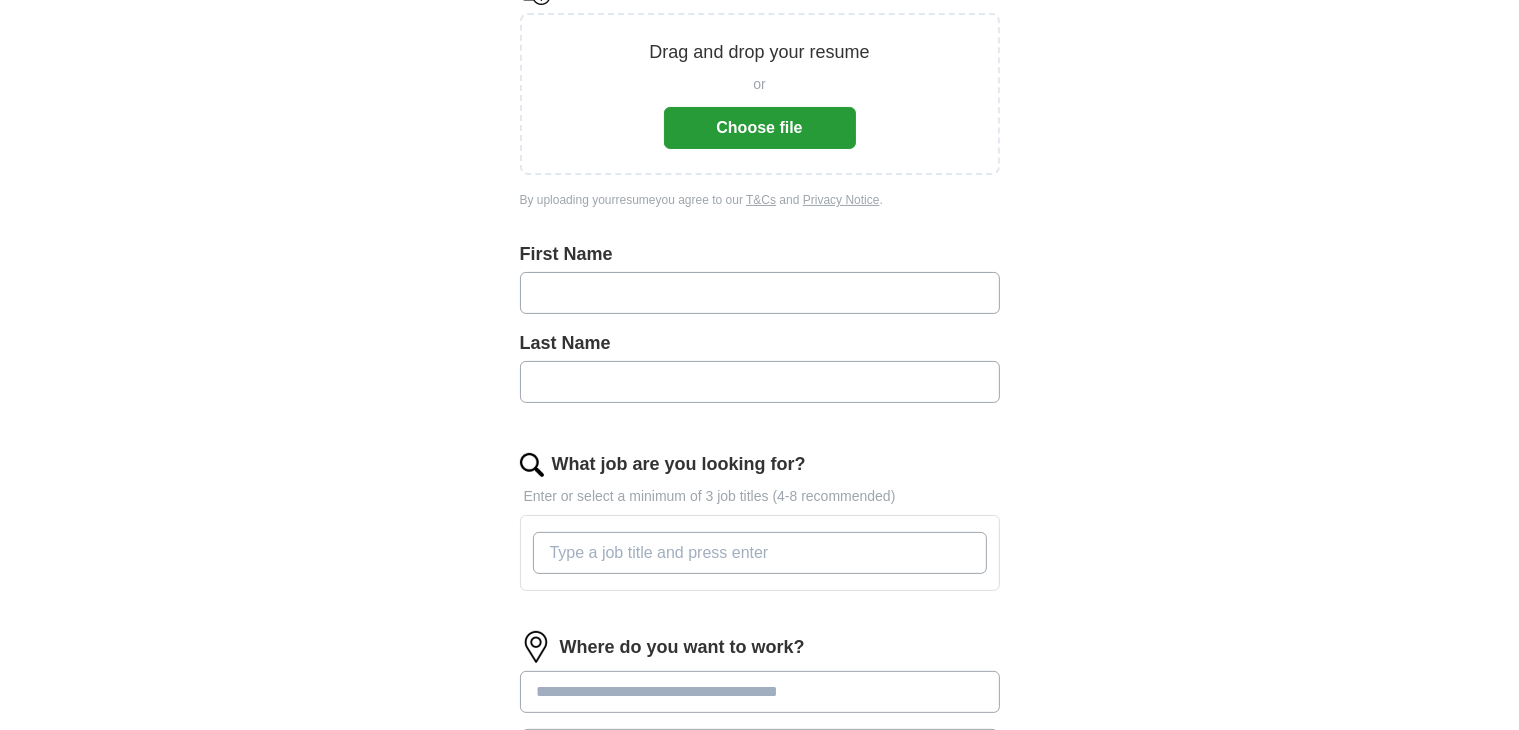 type on "****" 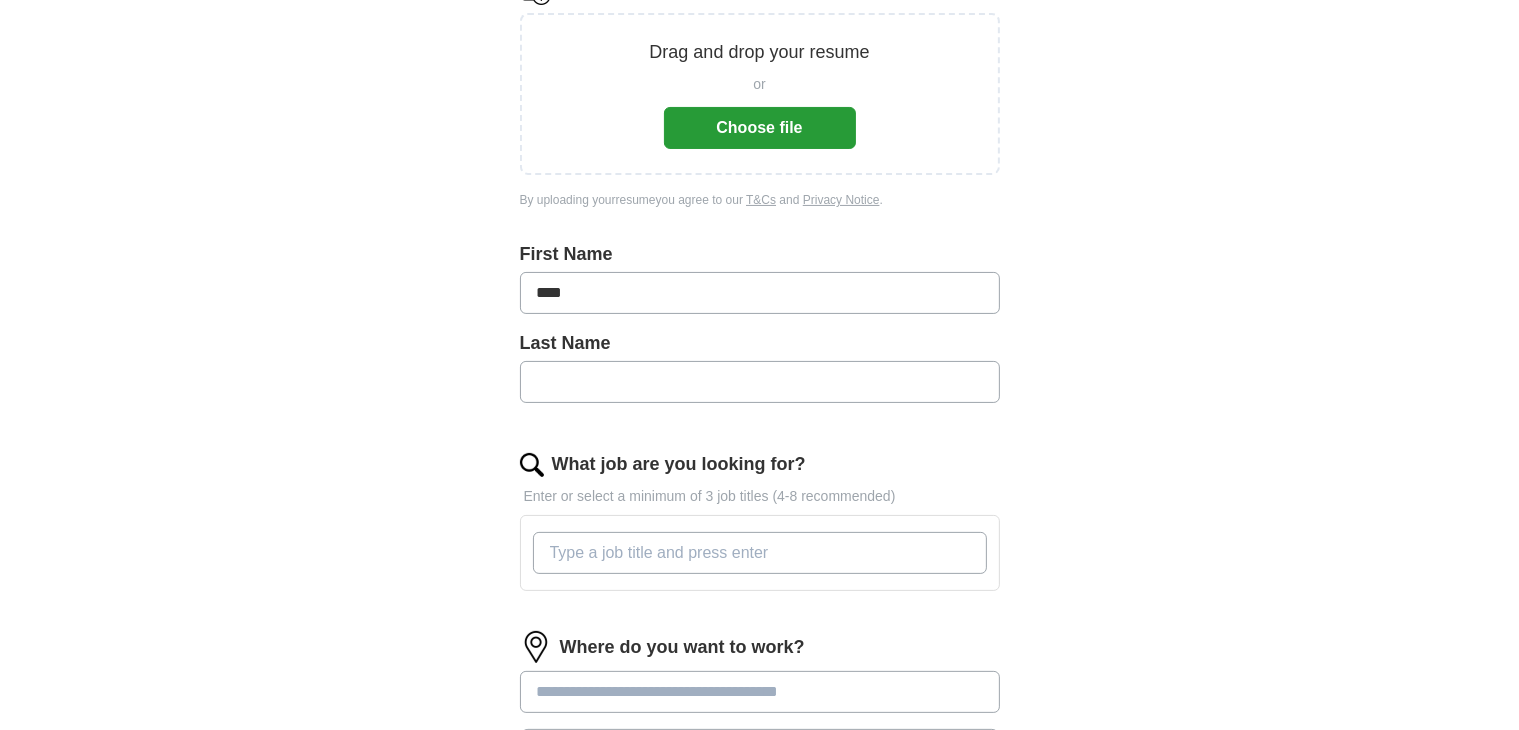type on "*****" 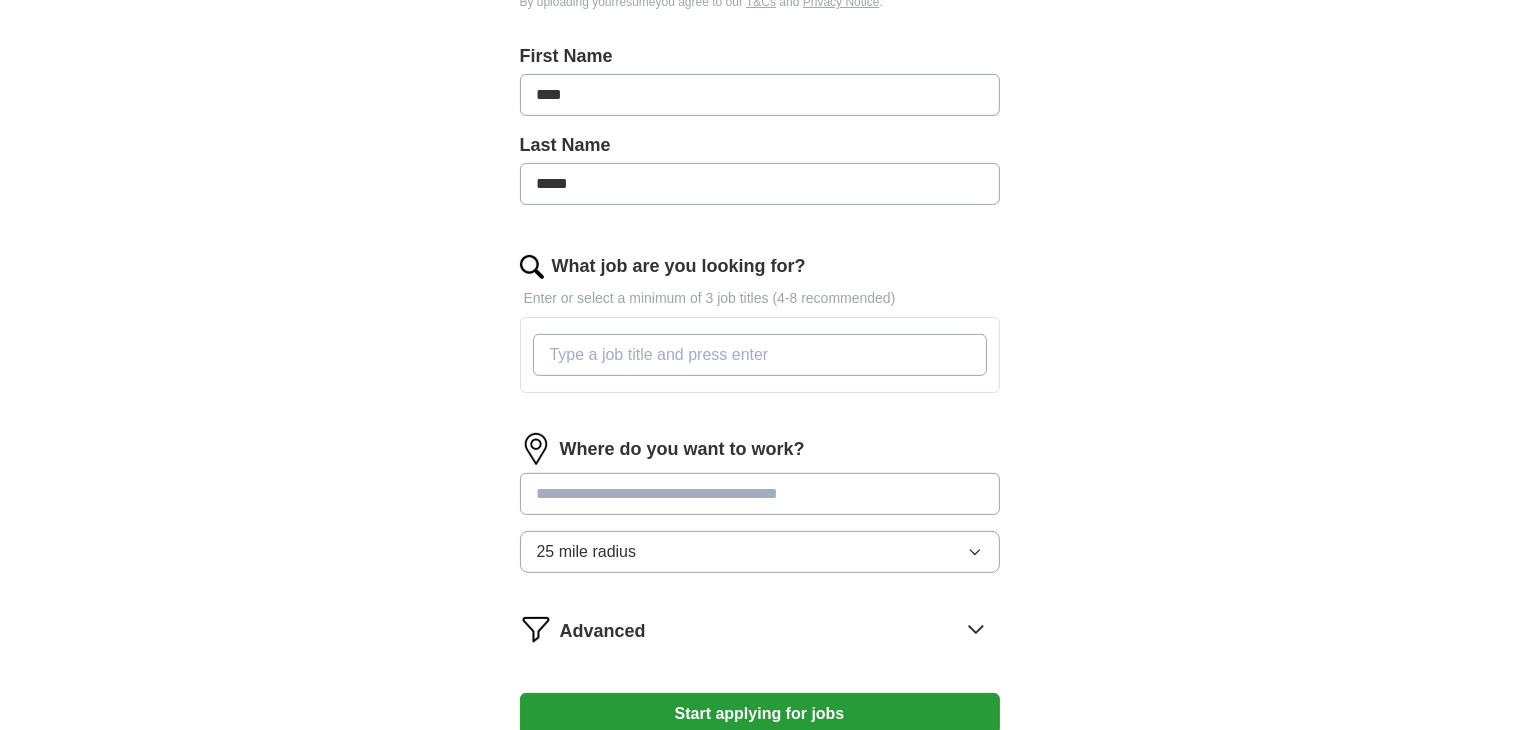 scroll, scrollTop: 500, scrollLeft: 0, axis: vertical 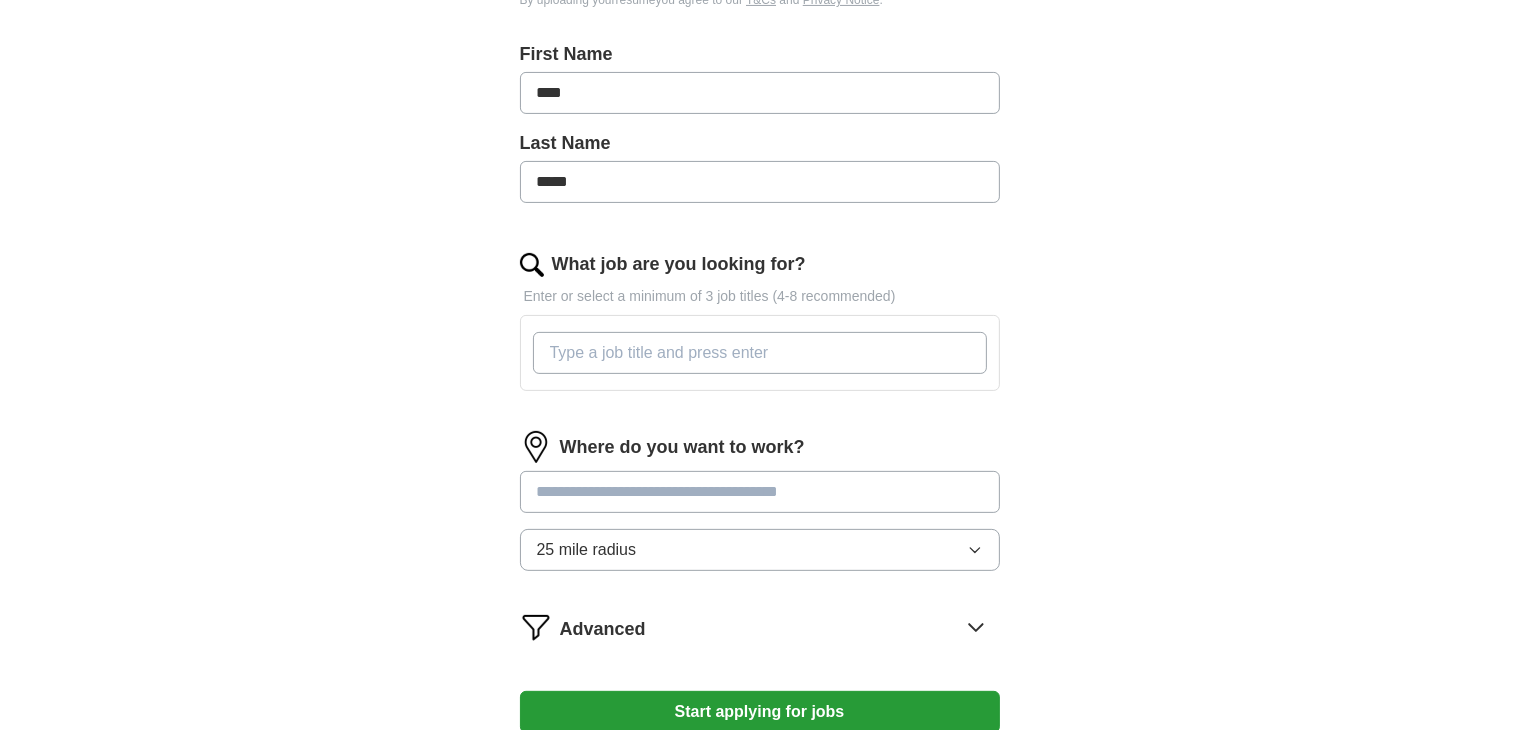 click on "What job are you looking for?" at bounding box center [760, 353] 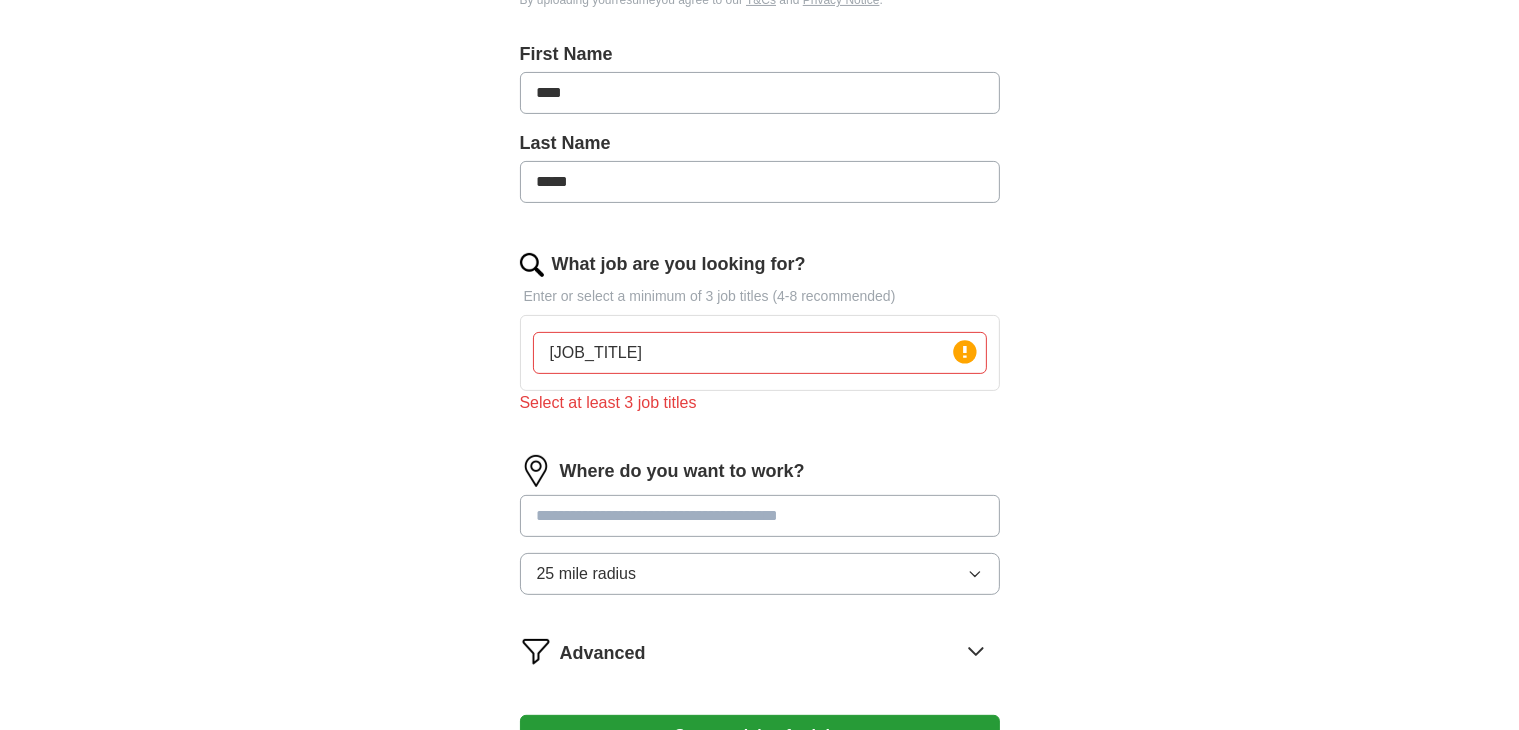 click at bounding box center (760, 516) 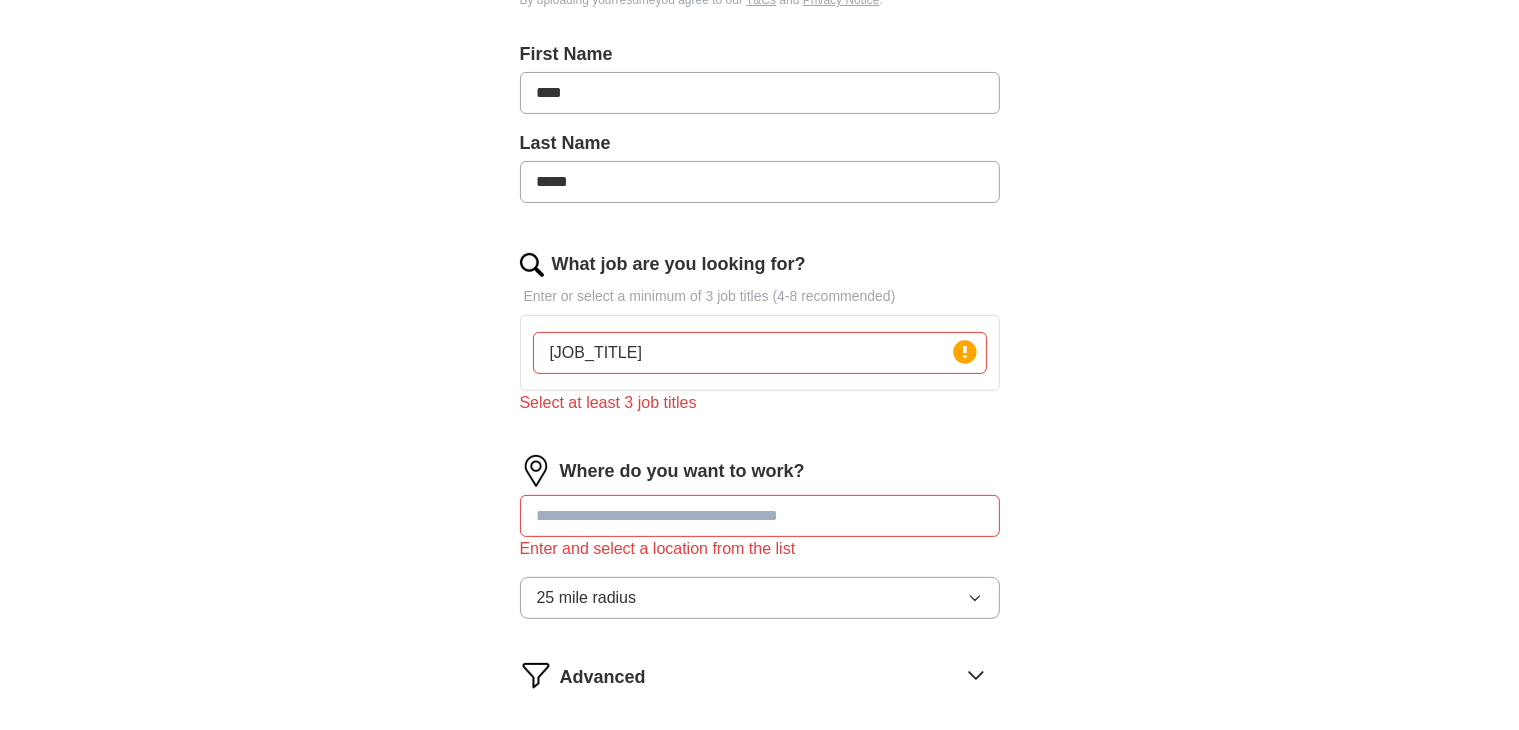 click on "[JOB_TITLE]" at bounding box center (760, 353) 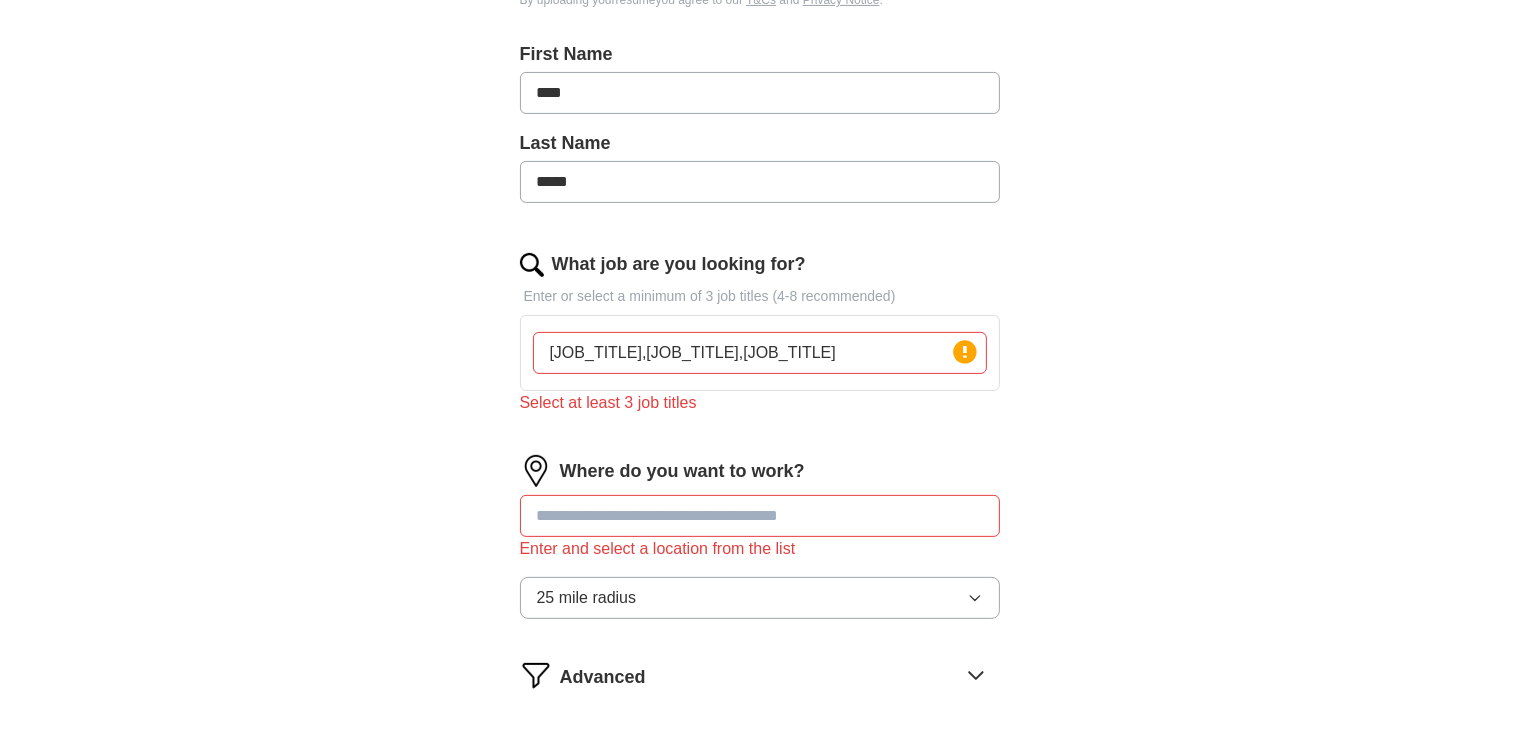 click on "[JOB_TITLE],[JOB_TITLE],[JOB_TITLE]" at bounding box center (760, 353) 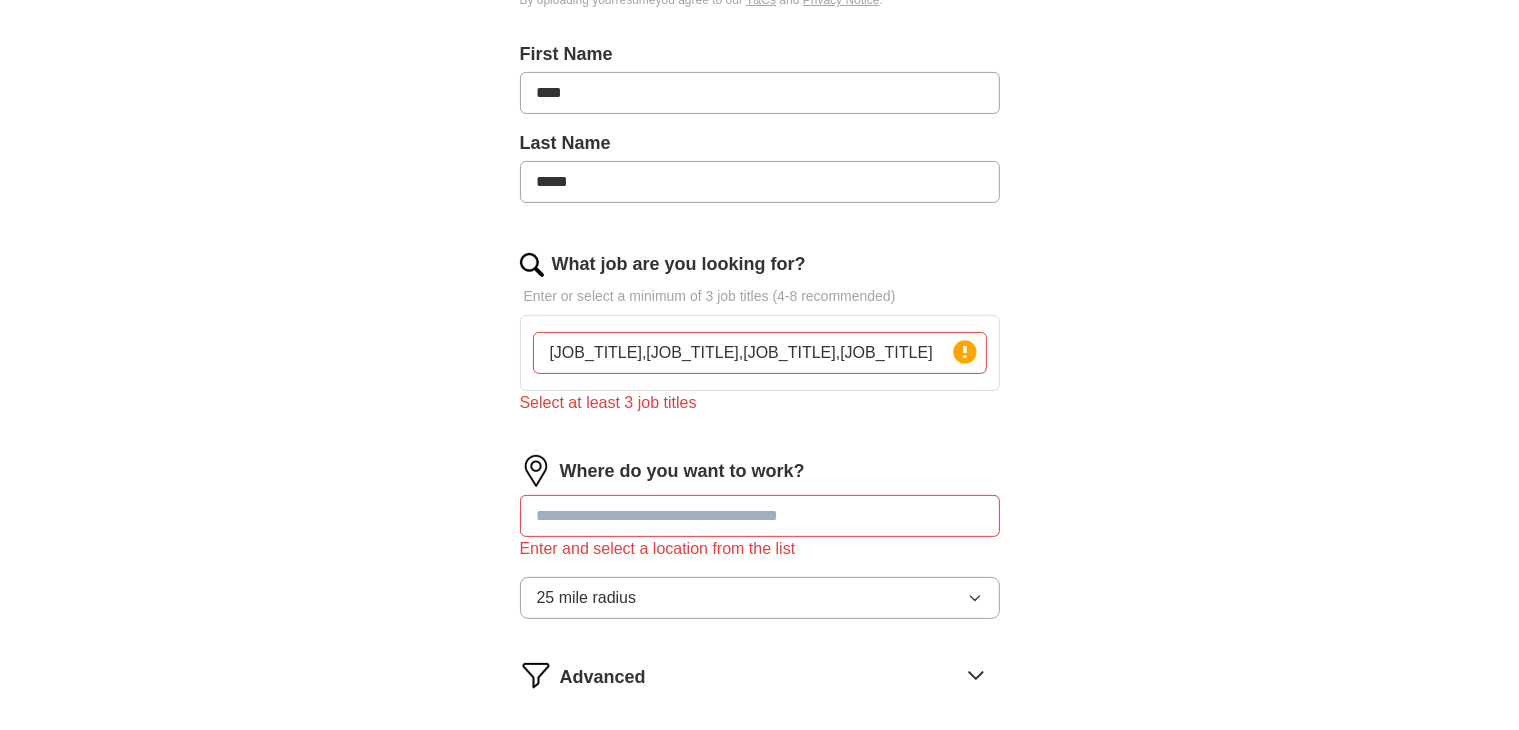 click on "[JOB_TITLE],[JOB_TITLE],[JOB_TITLE],[JOB_TITLE] [LOCATION] [MILES] [JOB_TITLE] [RESUME_AGREEMENT] [NAME] [NAME] [JOB_TITLE] [JOB_TITLE] [JOB_TITLE] [JOB_TITLE] [LOCATION] [MILES] [JOB_TITLE]" at bounding box center [760, 198] 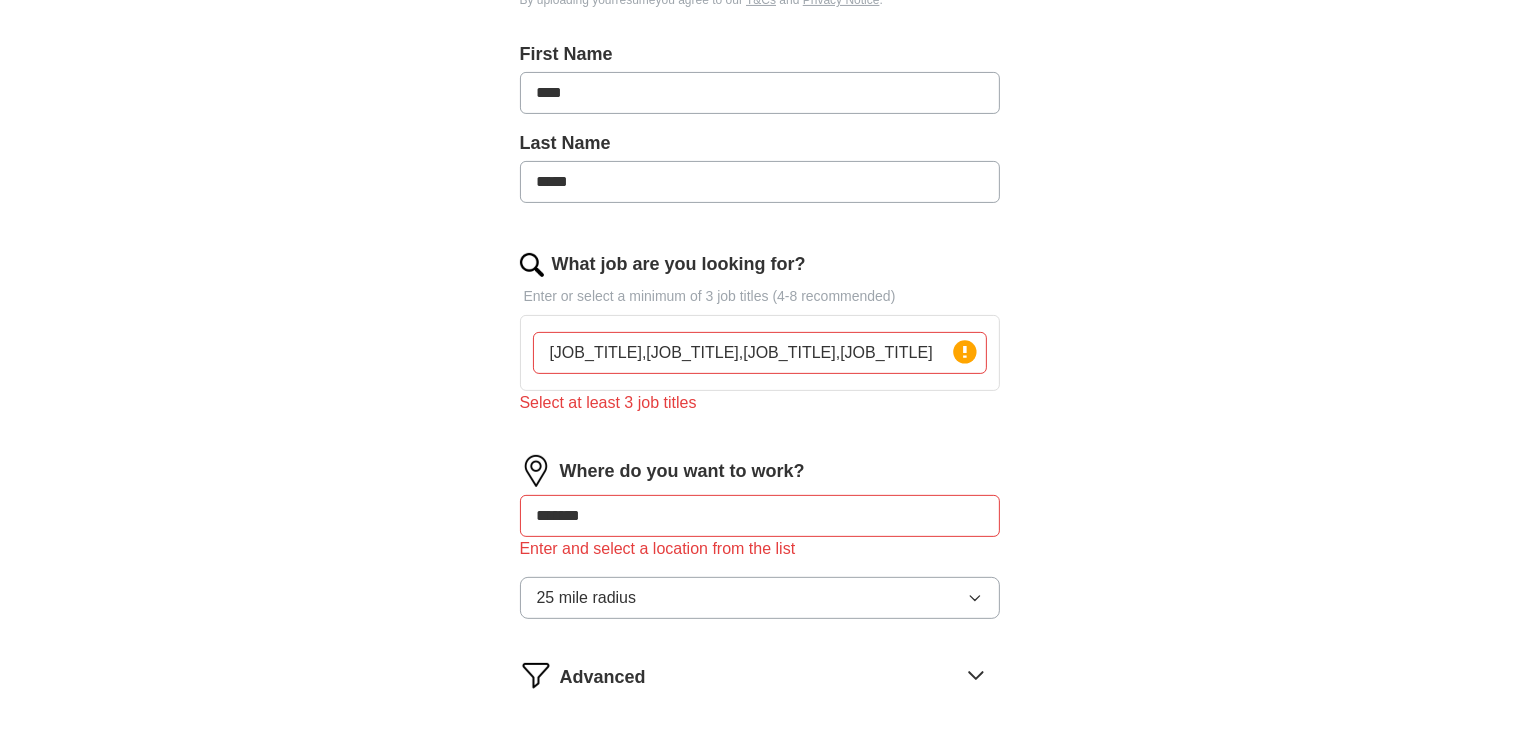type on "******" 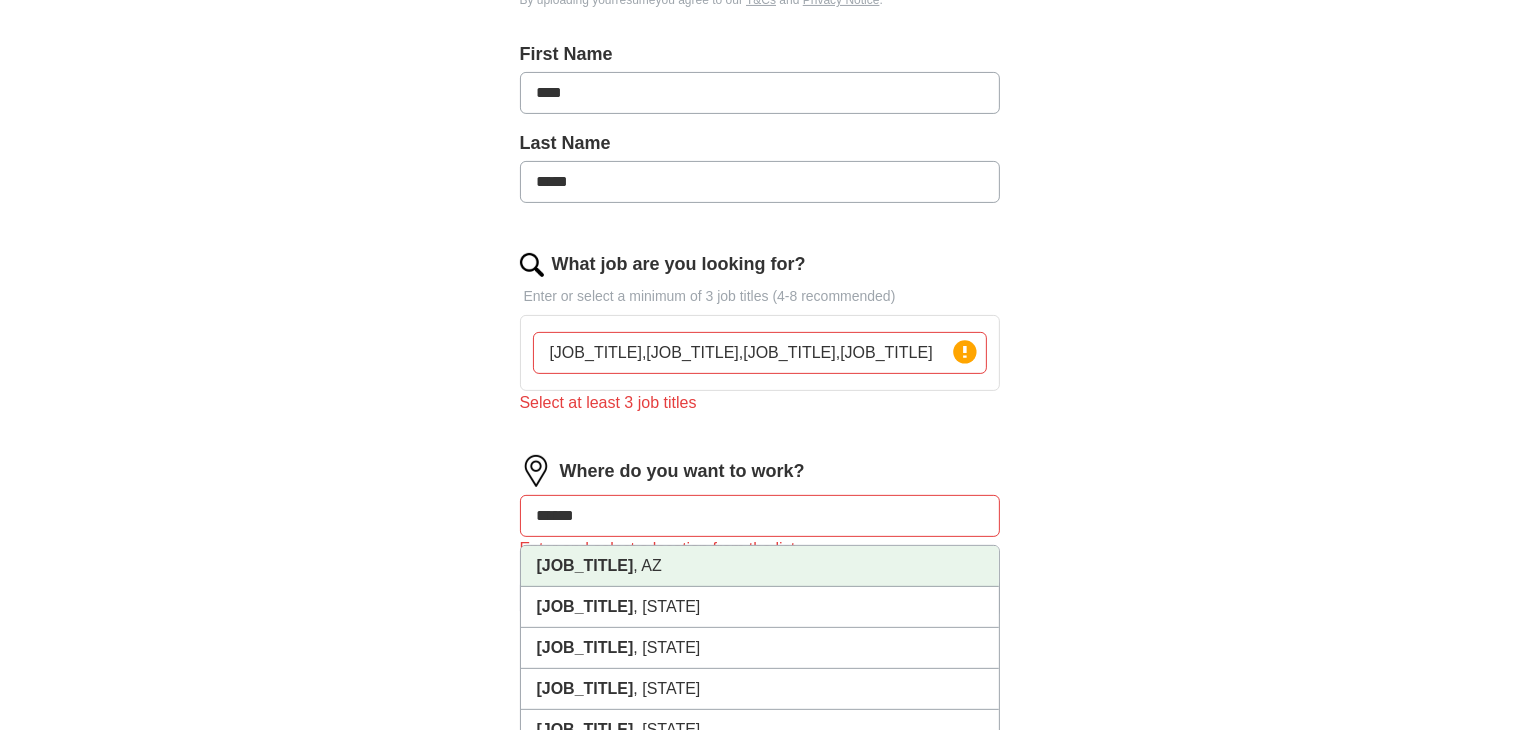 click on "[JOB_TITLE] , [STATE]" at bounding box center (760, 566) 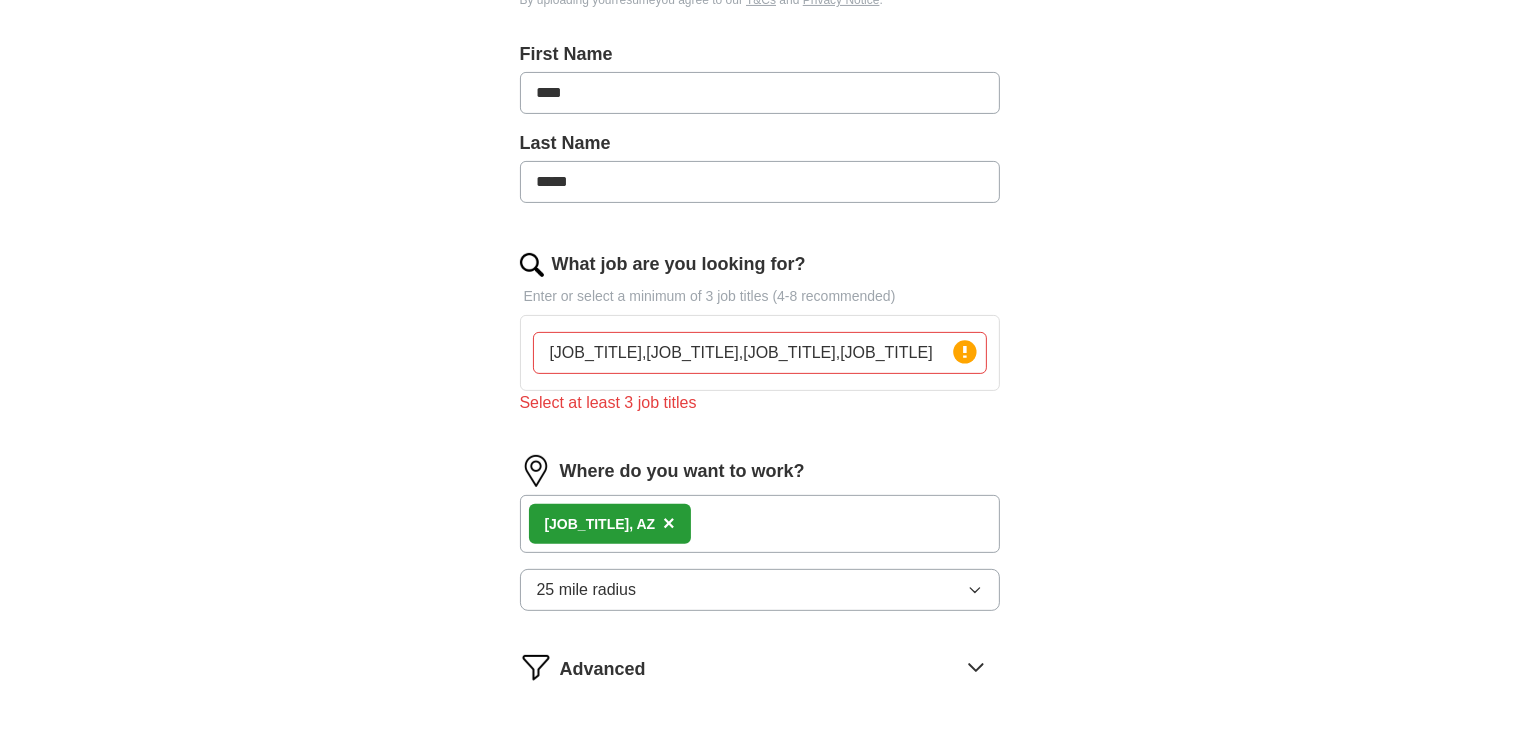 click 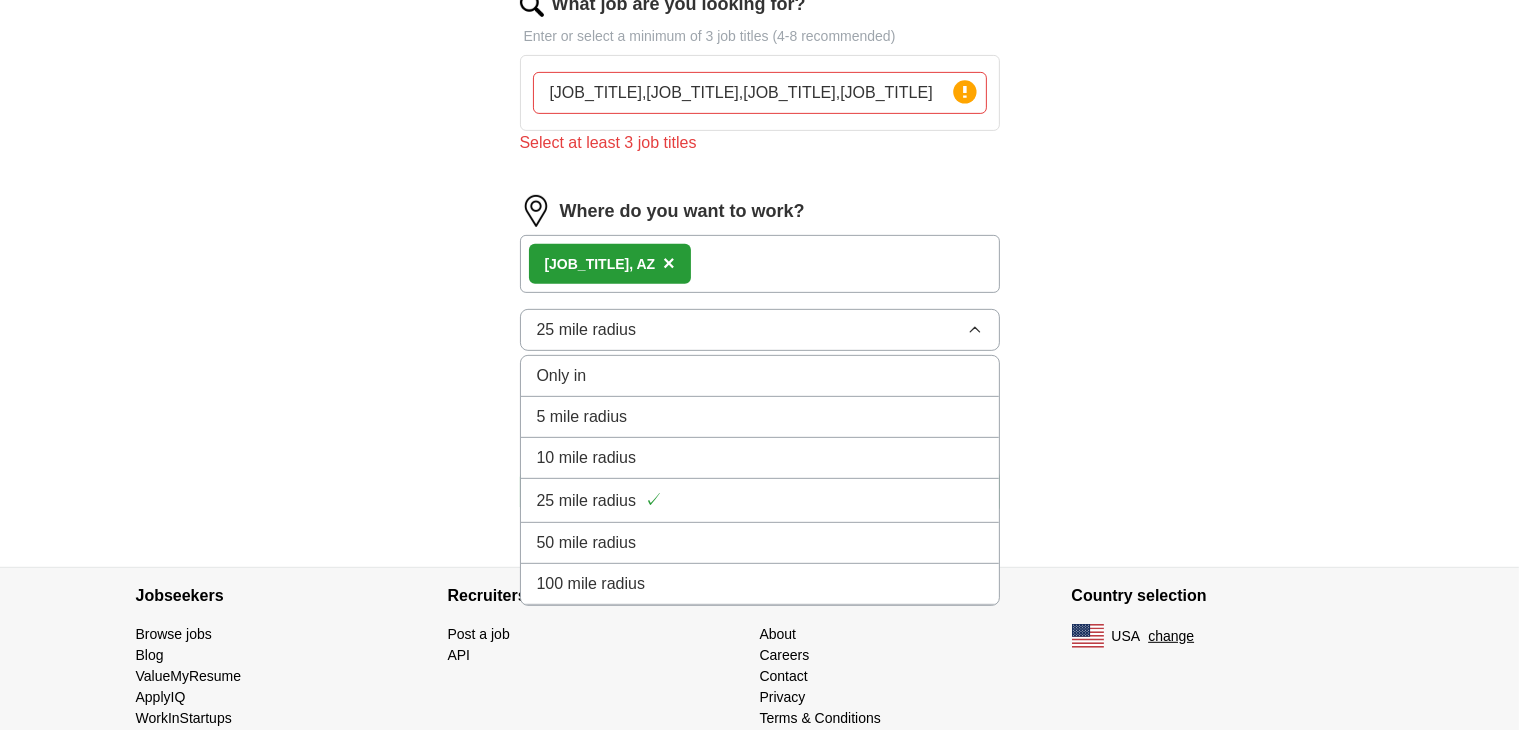 scroll, scrollTop: 795, scrollLeft: 0, axis: vertical 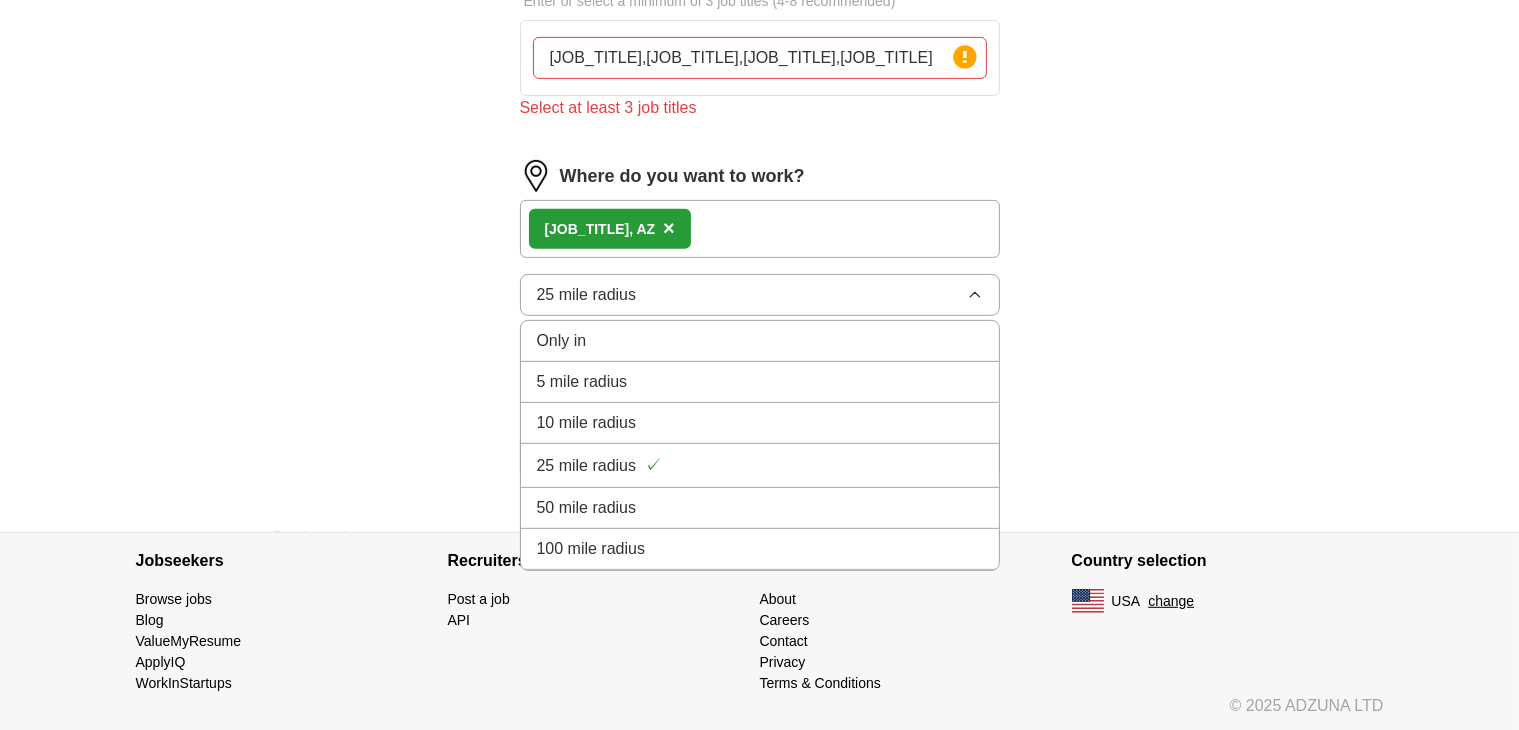 click on "50 mile radius" at bounding box center (587, 508) 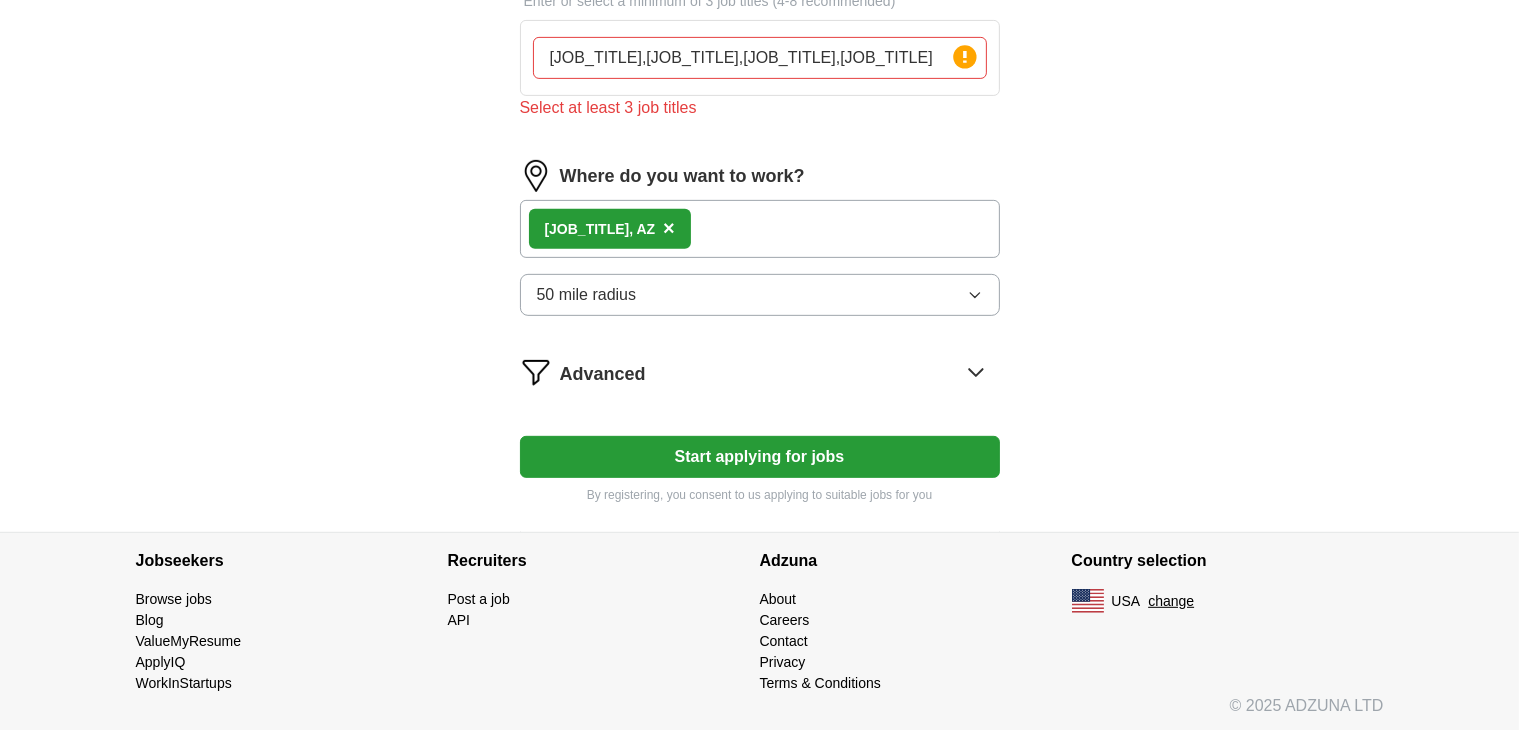 click on "Start applying for jobs" at bounding box center [760, 457] 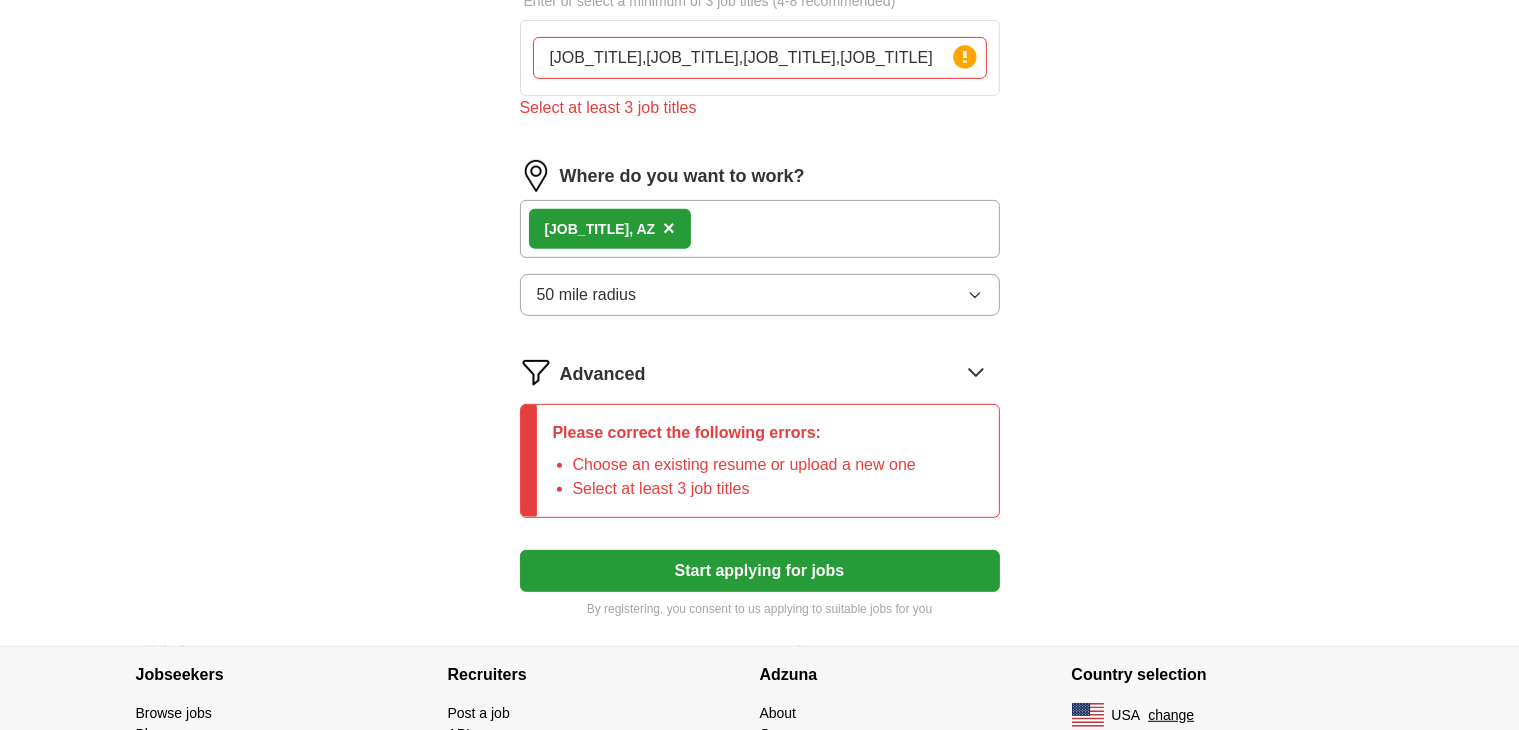 click on "Choose an existing resume or upload a new one" at bounding box center (744, 465) 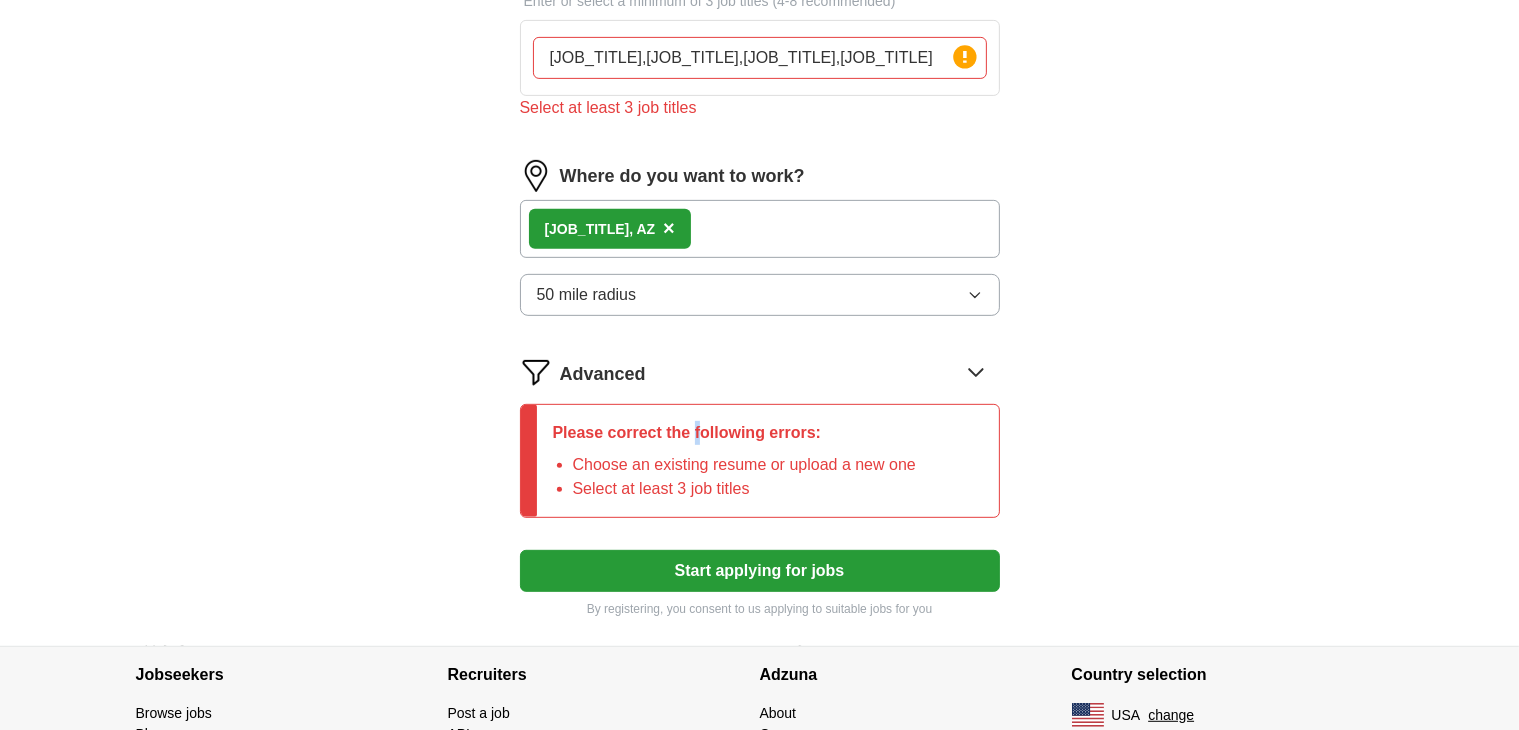 click on "Please correct the following errors:" at bounding box center [734, 433] 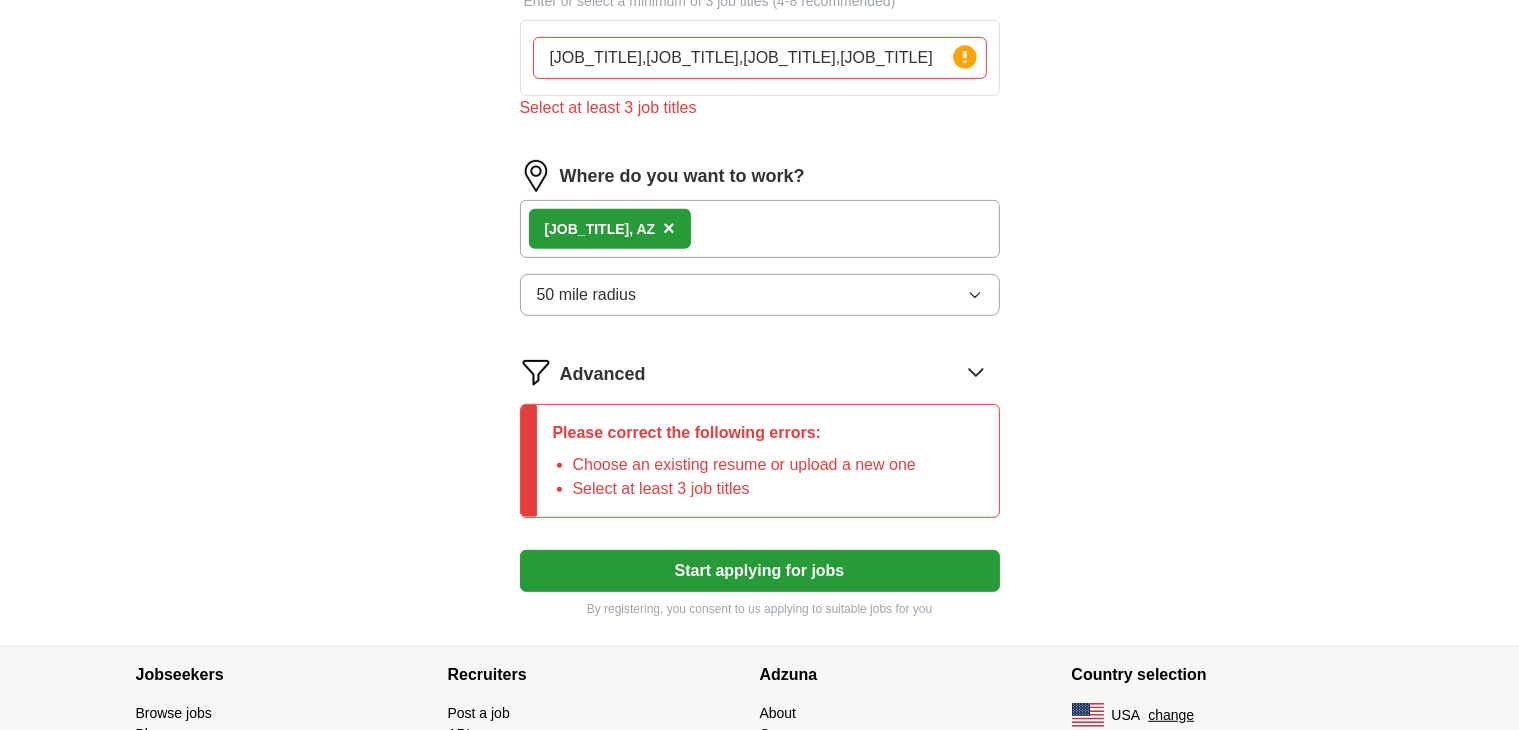 click on "Choose an existing resume or upload a new one" at bounding box center [744, 465] 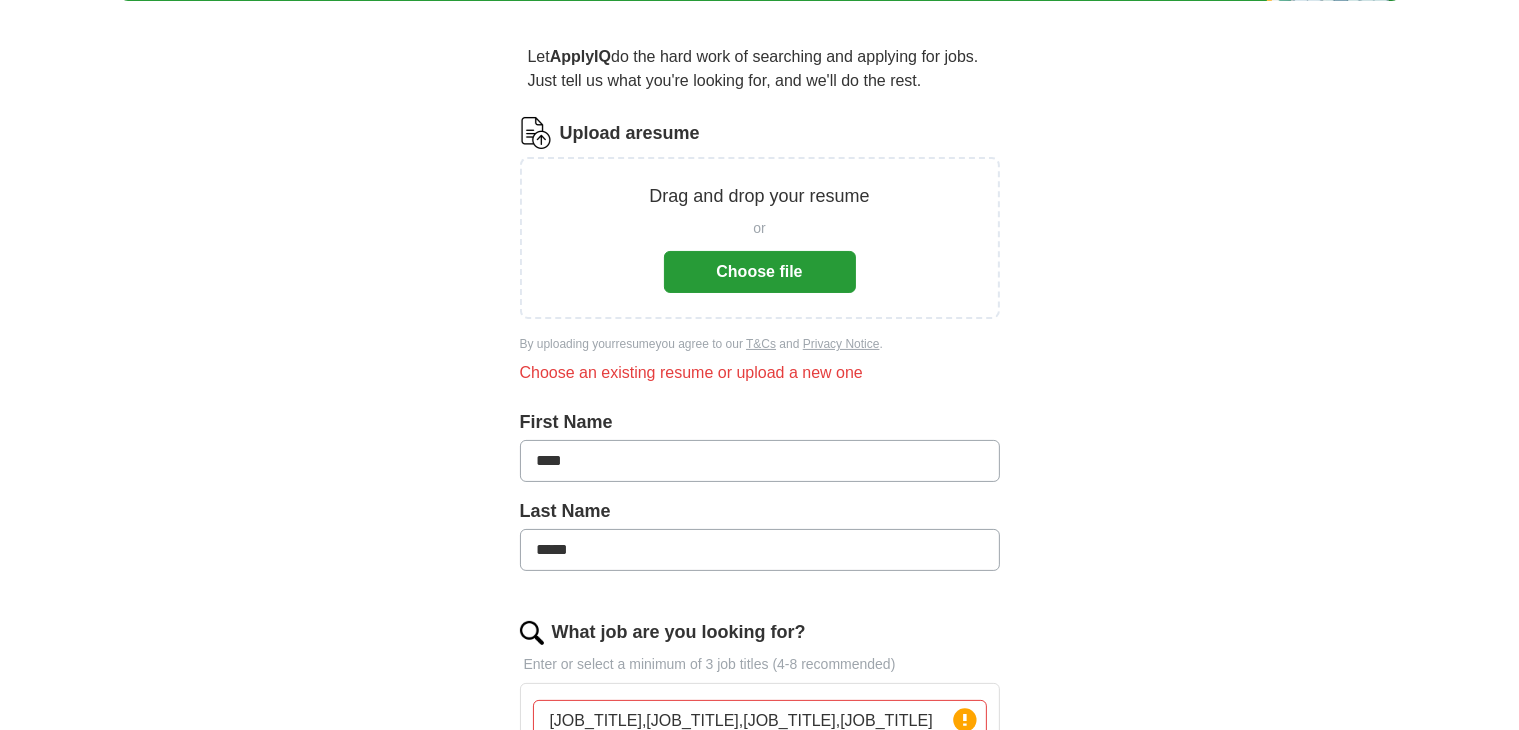 scroll, scrollTop: 119, scrollLeft: 0, axis: vertical 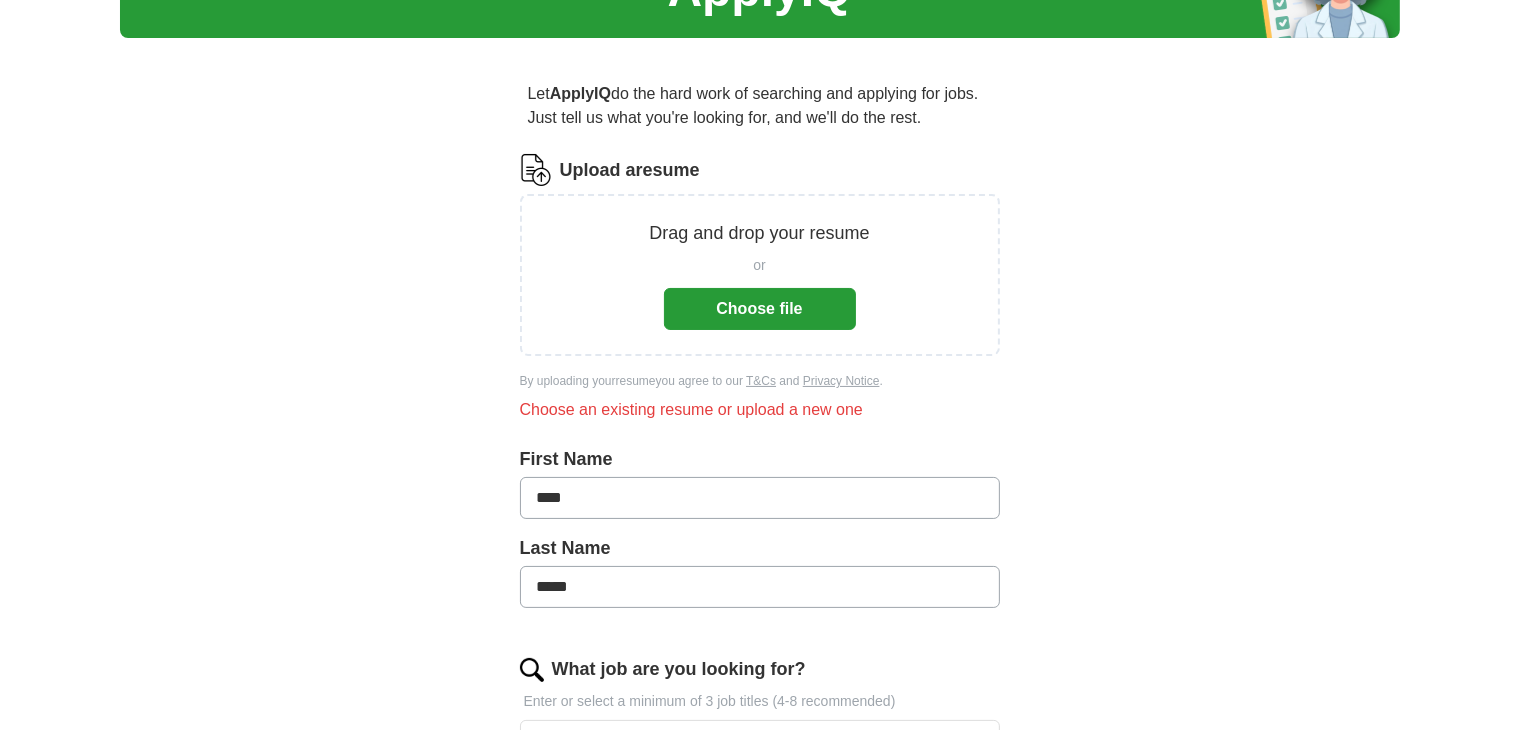 click on "Choose file" at bounding box center (760, 309) 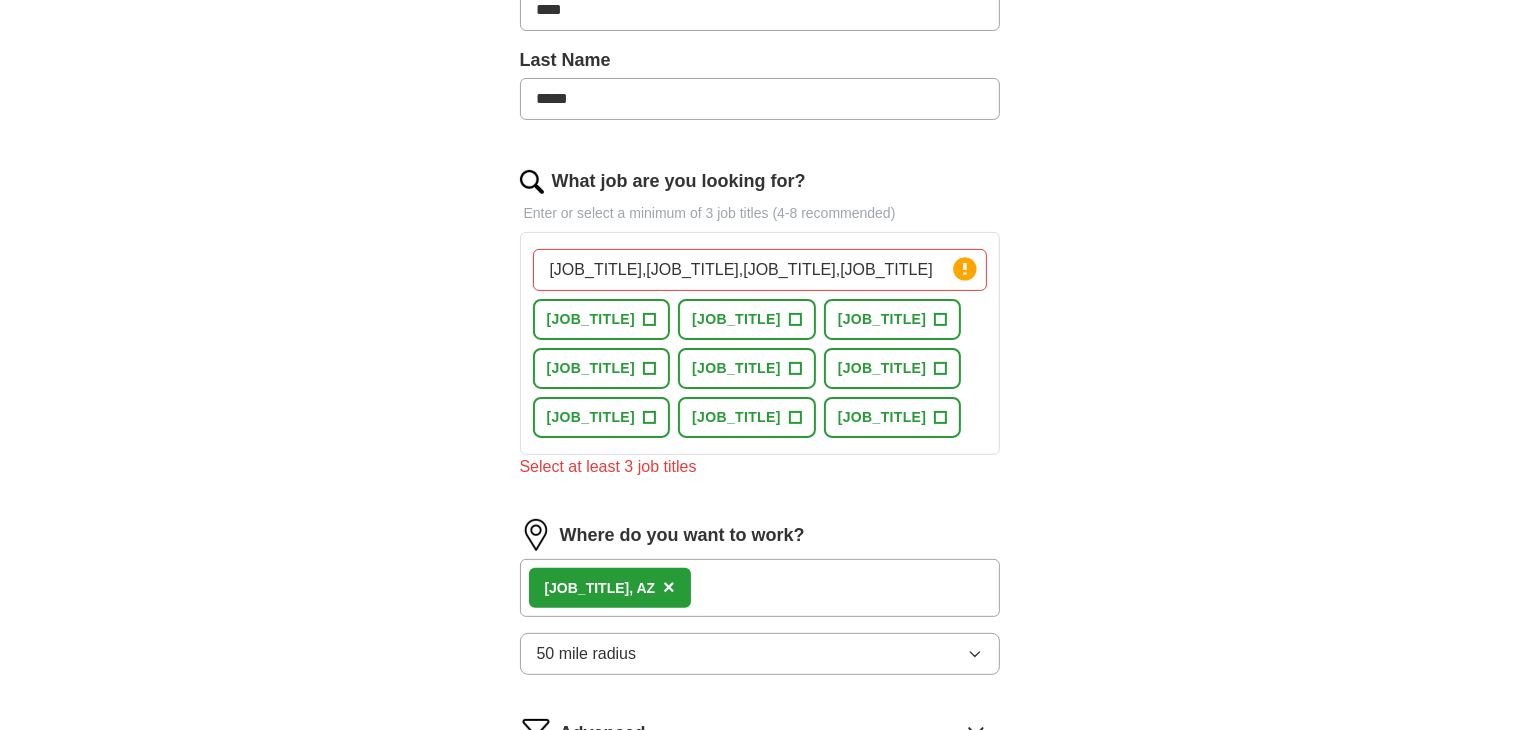 scroll, scrollTop: 519, scrollLeft: 0, axis: vertical 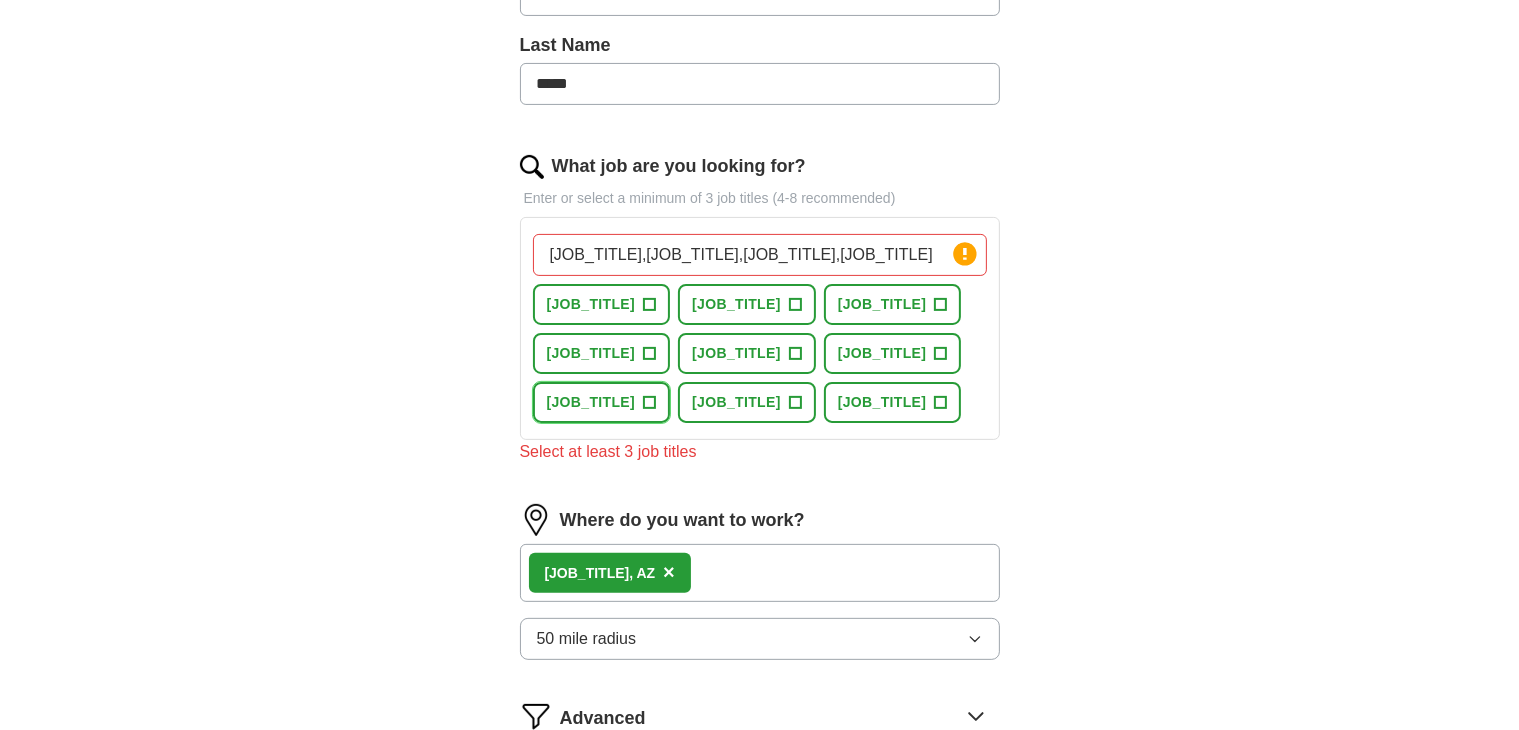 click on "+" at bounding box center (650, 403) 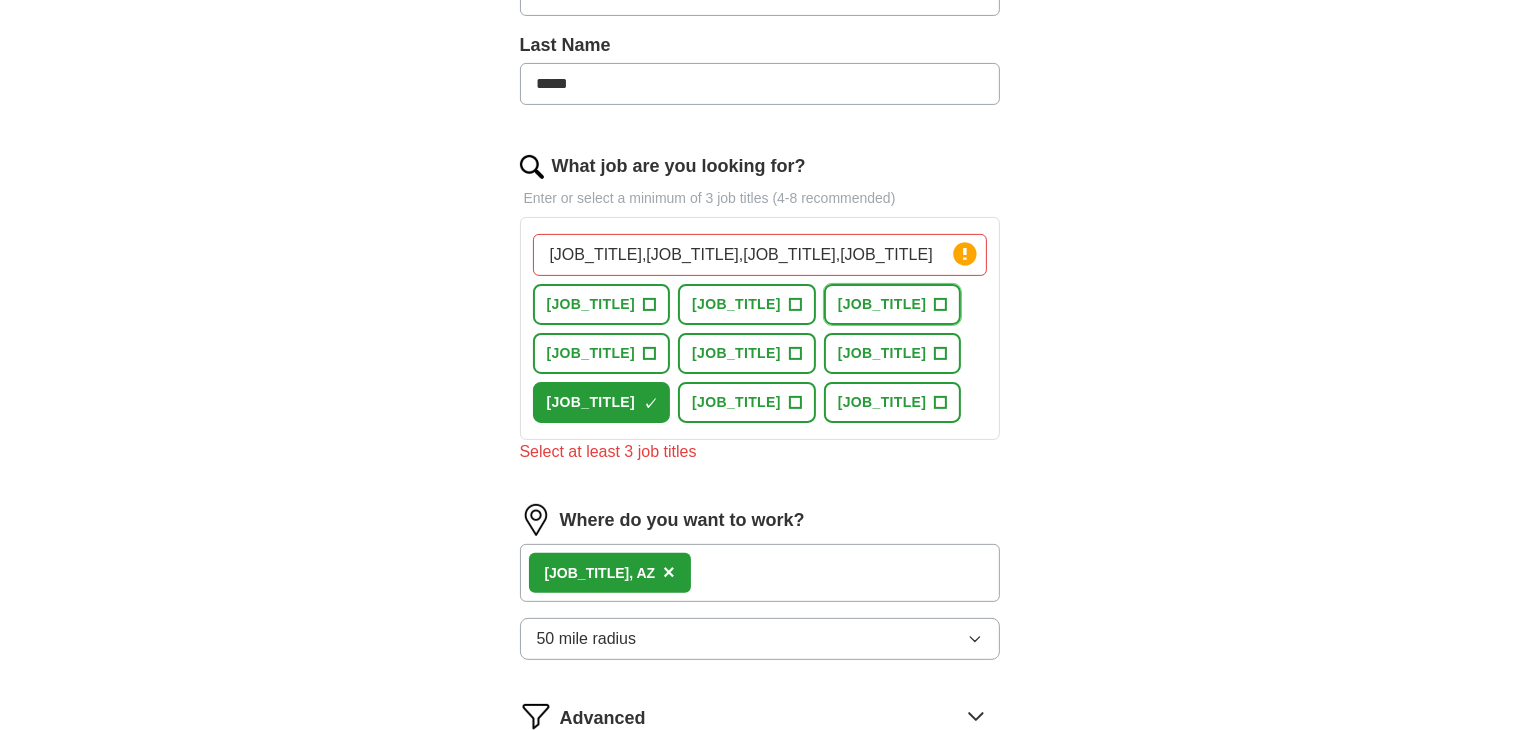 click on "+" at bounding box center [941, 305] 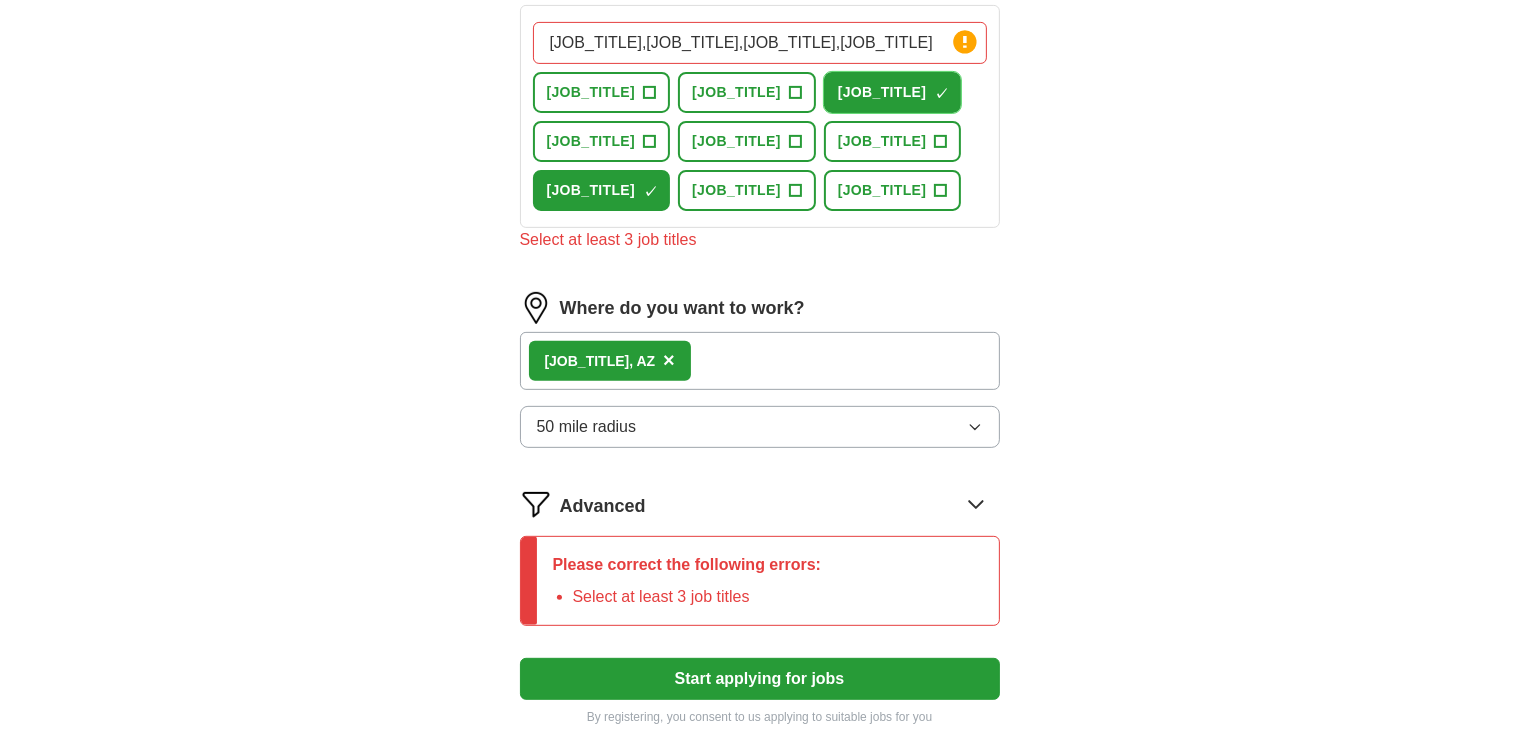 scroll, scrollTop: 619, scrollLeft: 0, axis: vertical 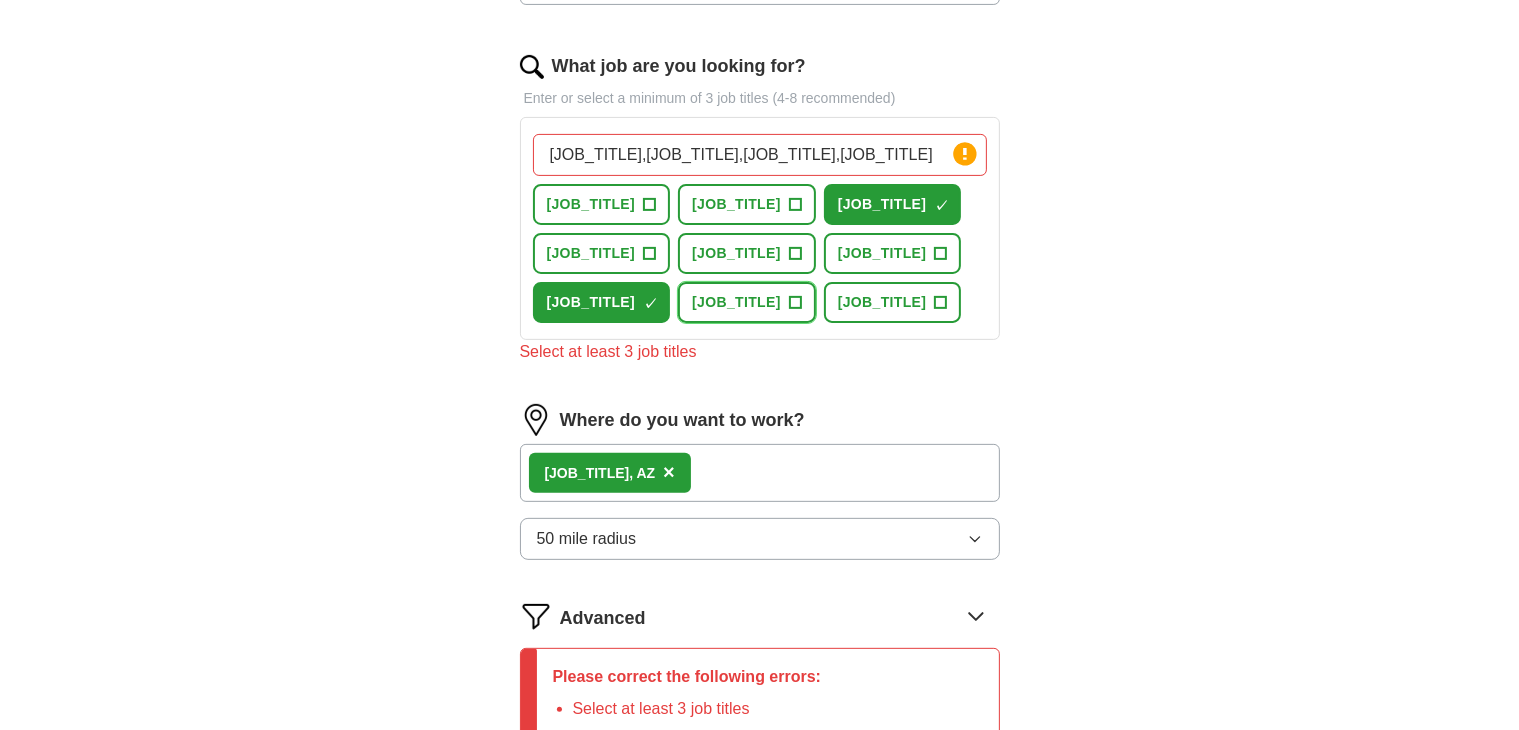 click on "+" at bounding box center [795, 303] 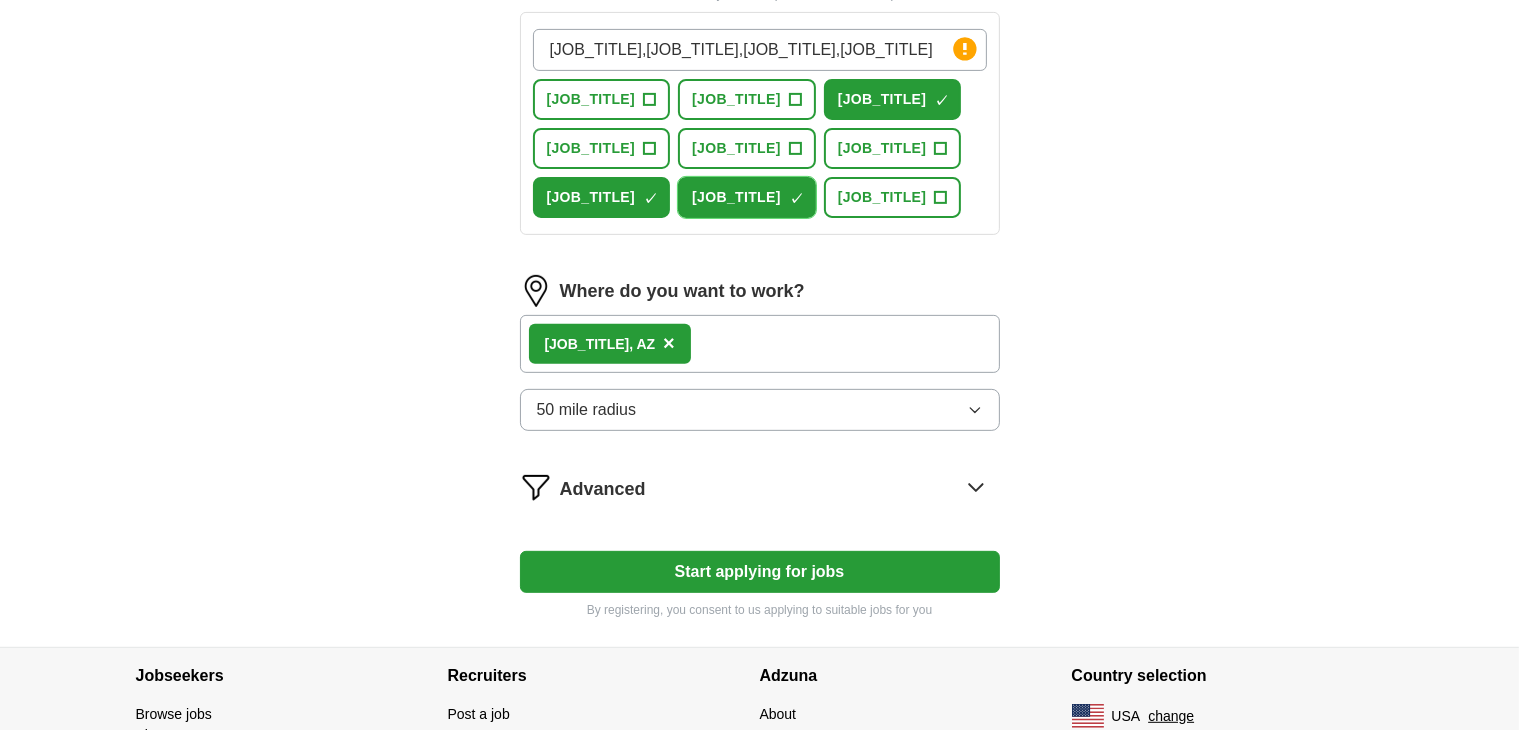 scroll, scrollTop: 819, scrollLeft: 0, axis: vertical 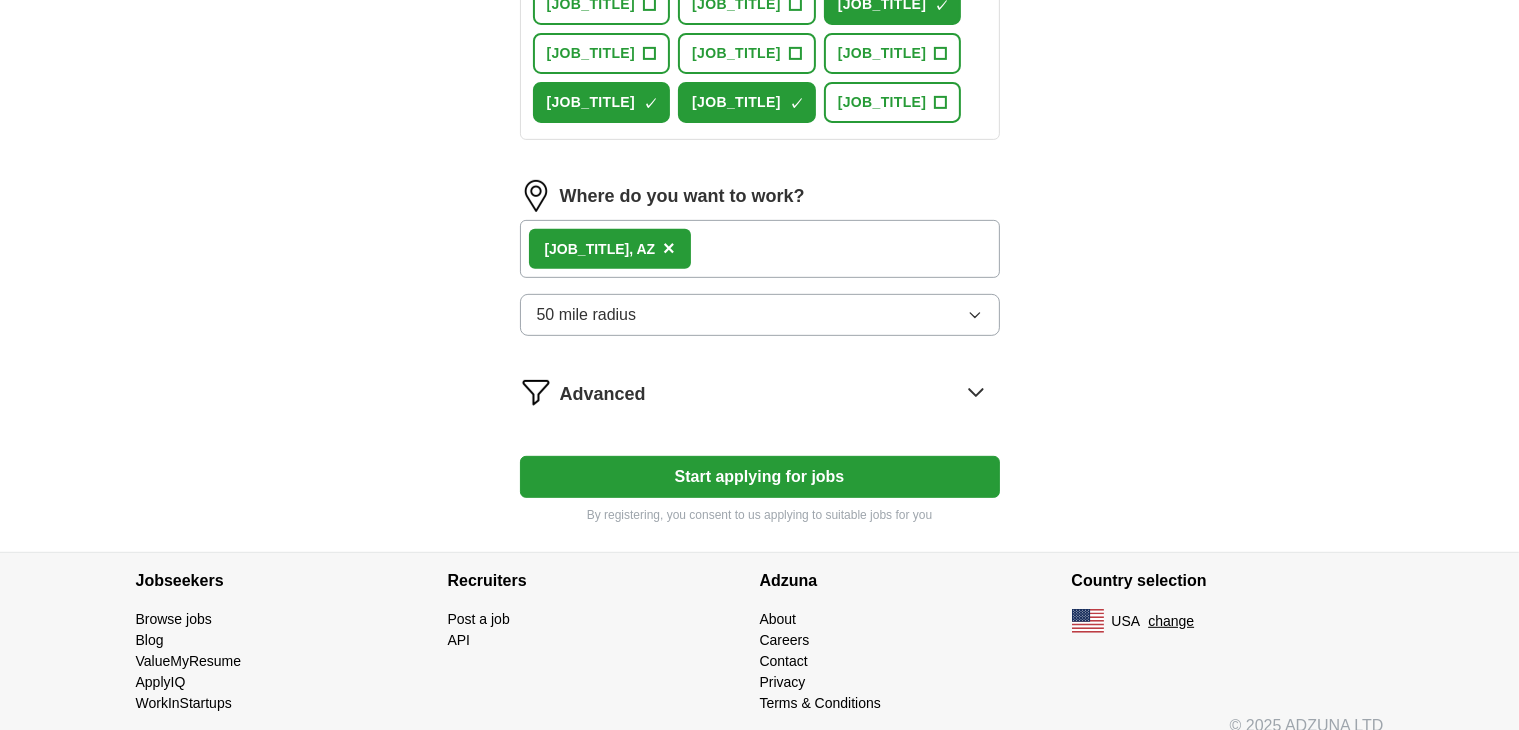 click on "Start applying for jobs" at bounding box center [760, 477] 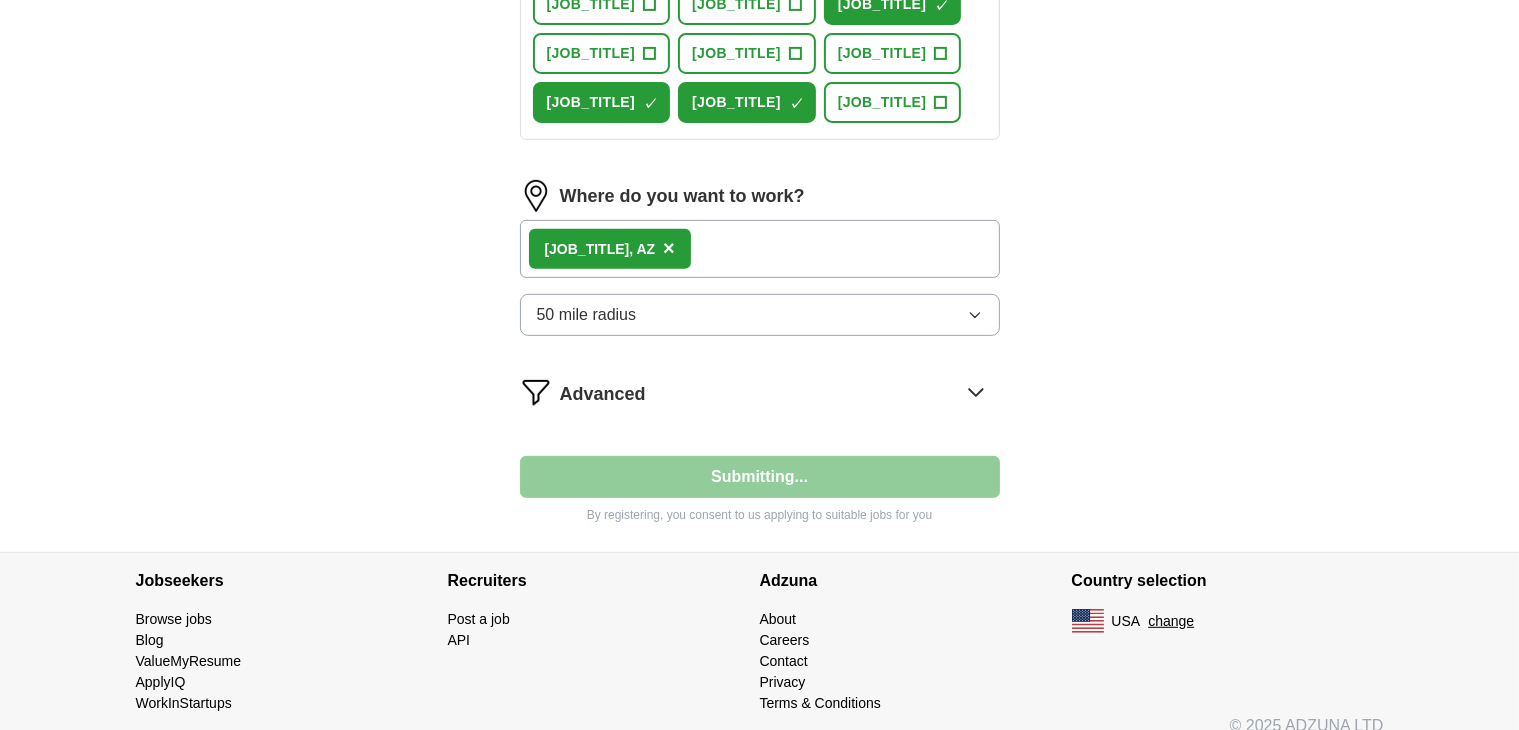 select on "**" 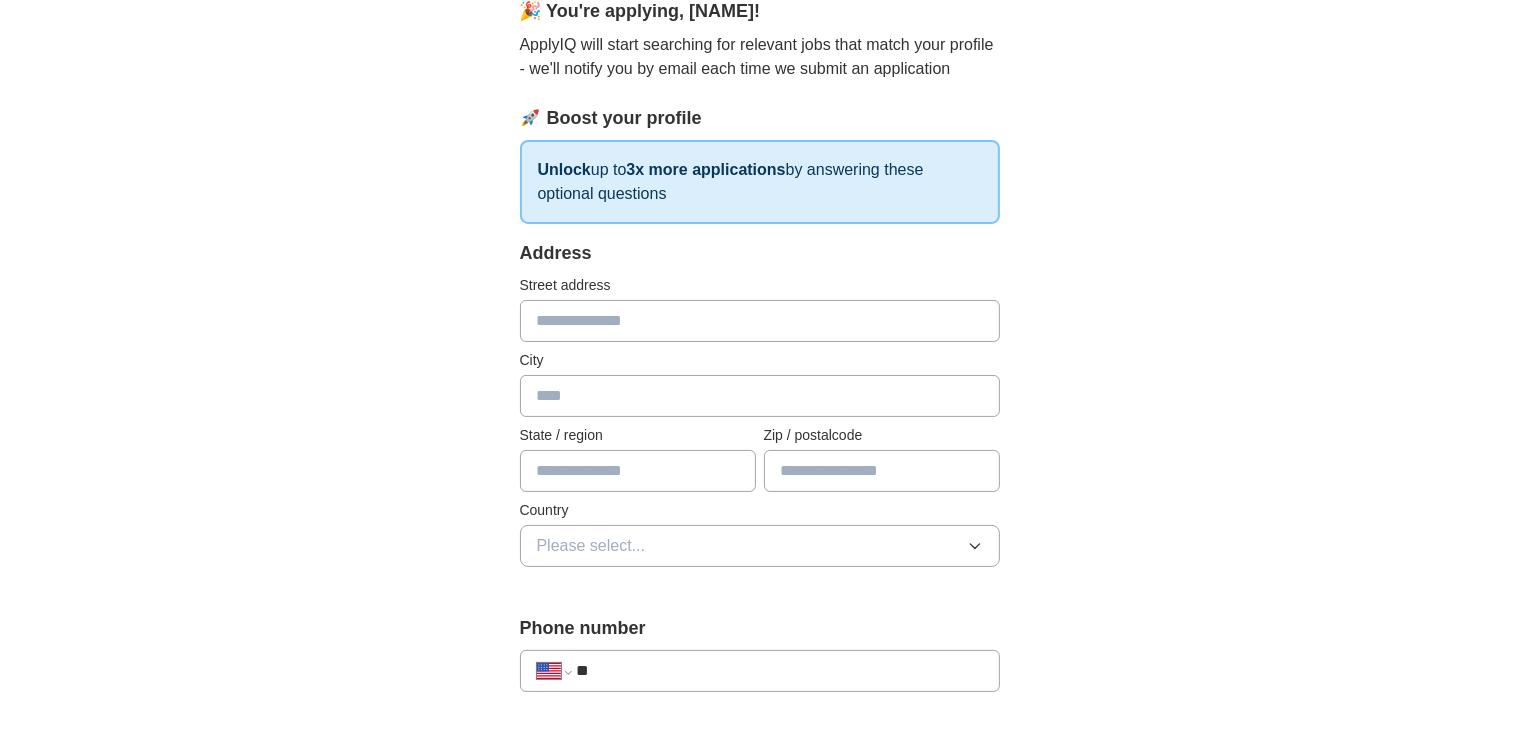 scroll, scrollTop: 200, scrollLeft: 0, axis: vertical 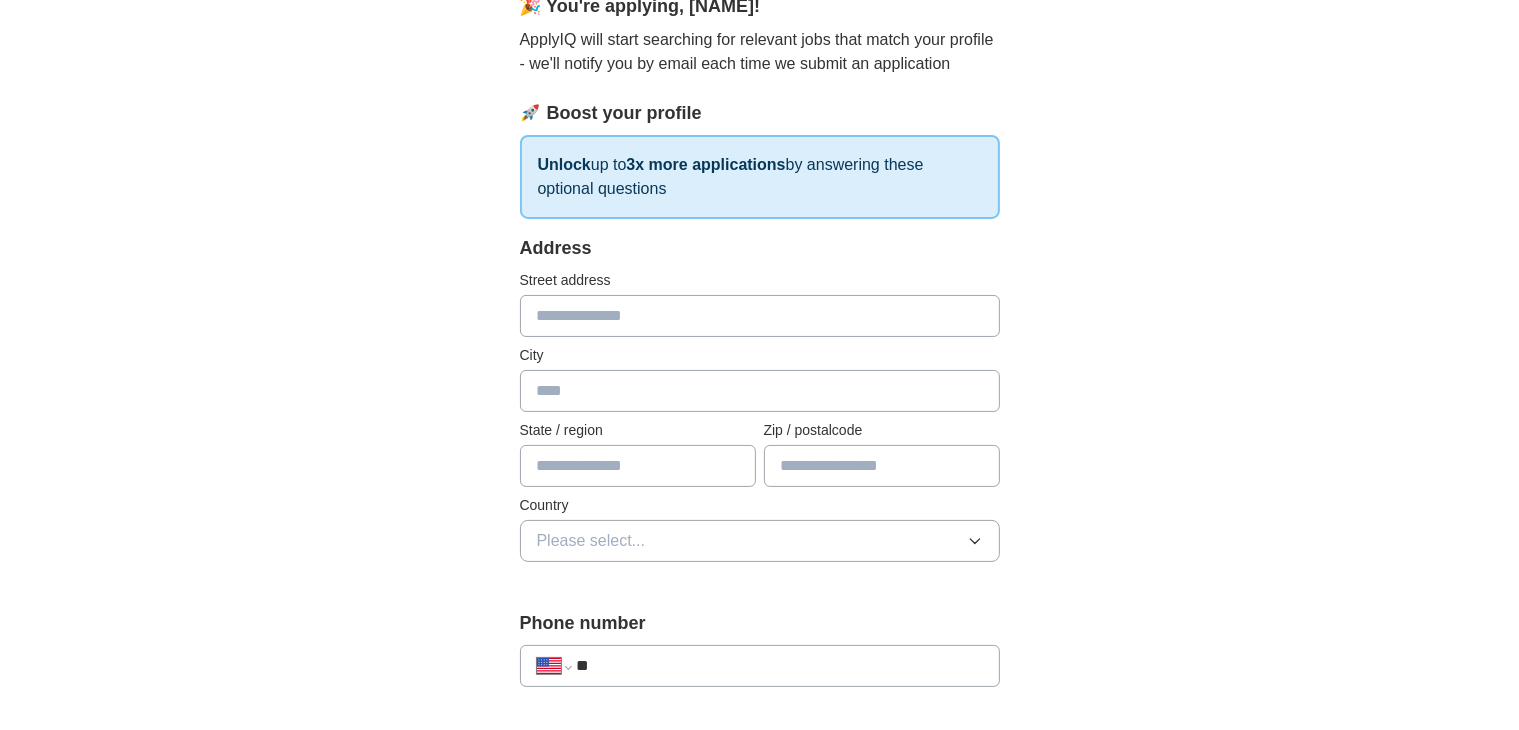 click at bounding box center (760, 316) 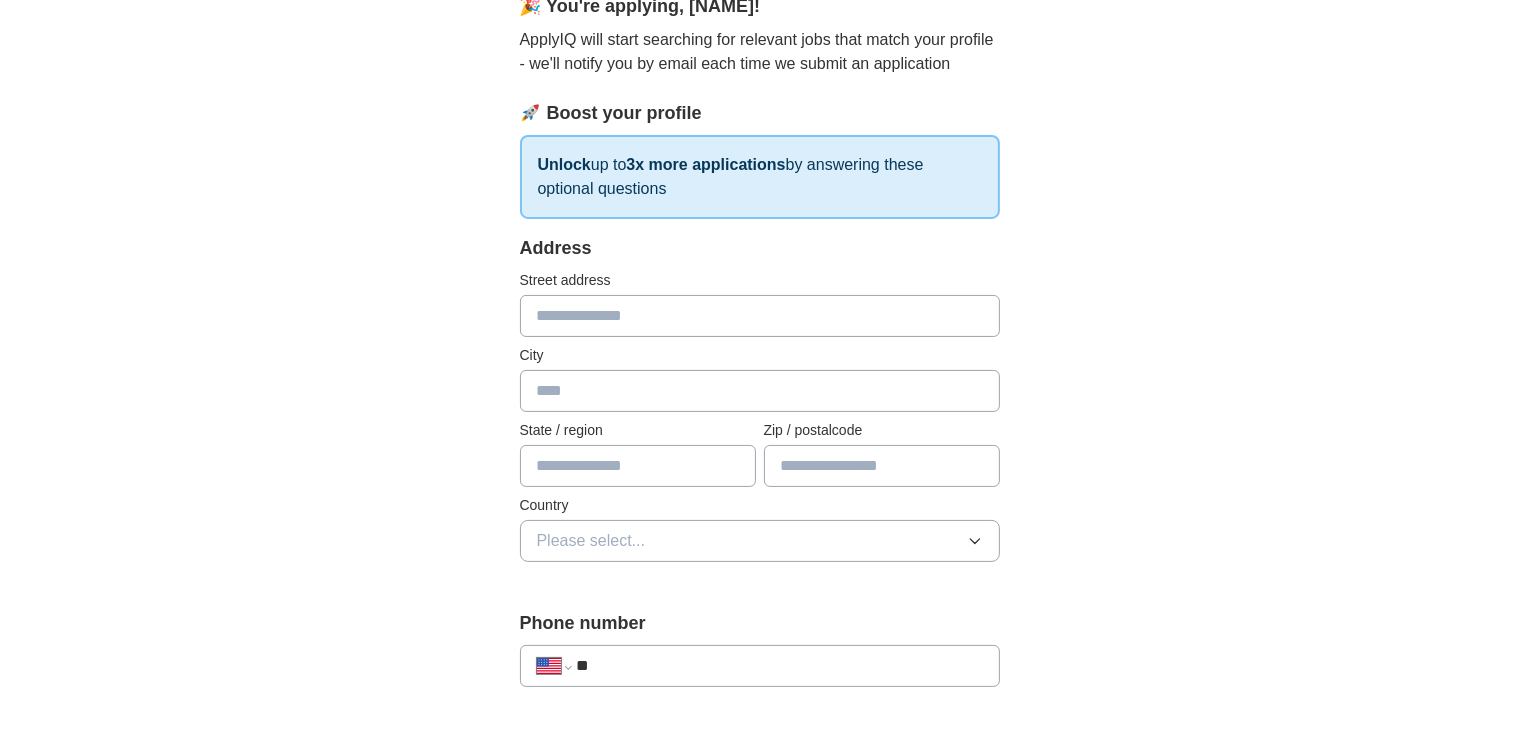type on "**********" 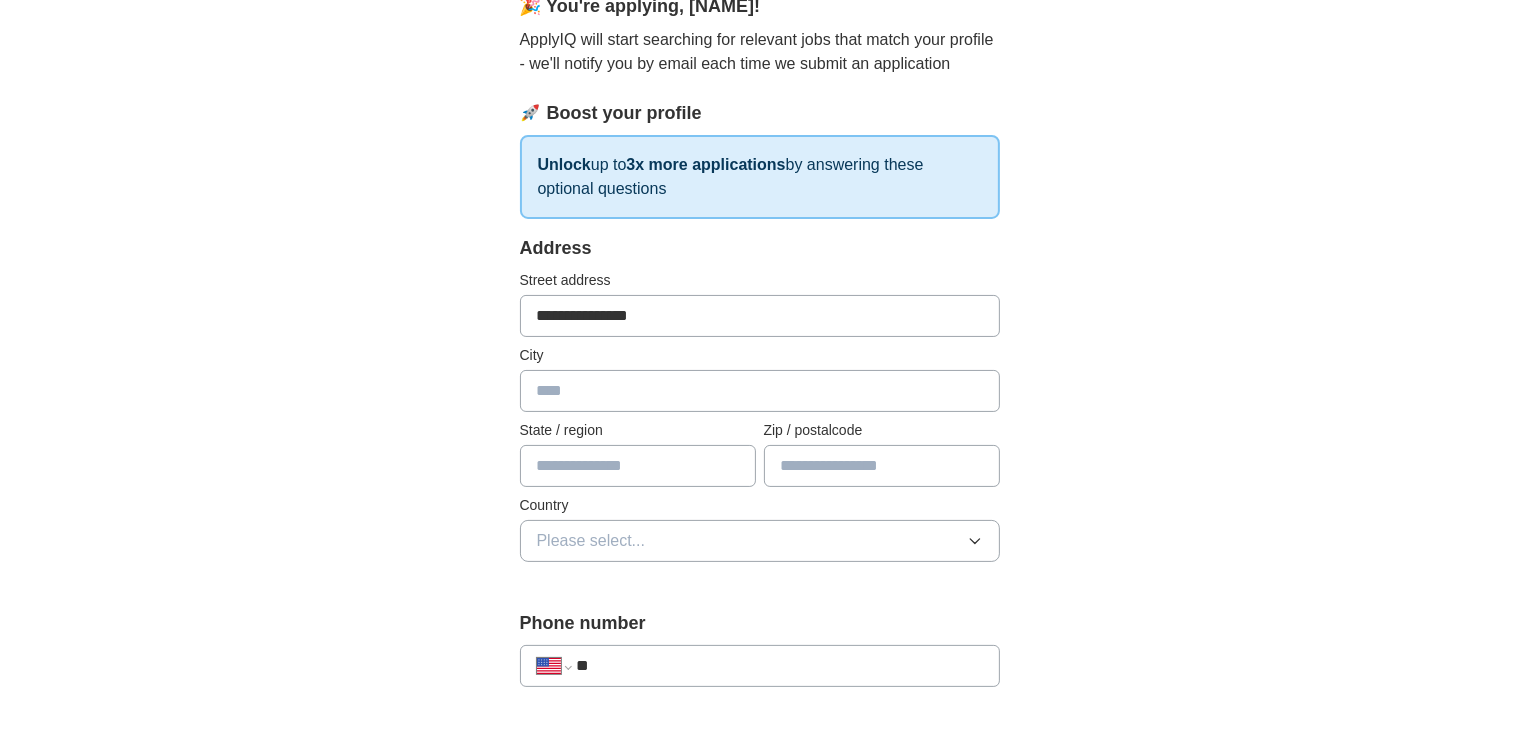 type on "******" 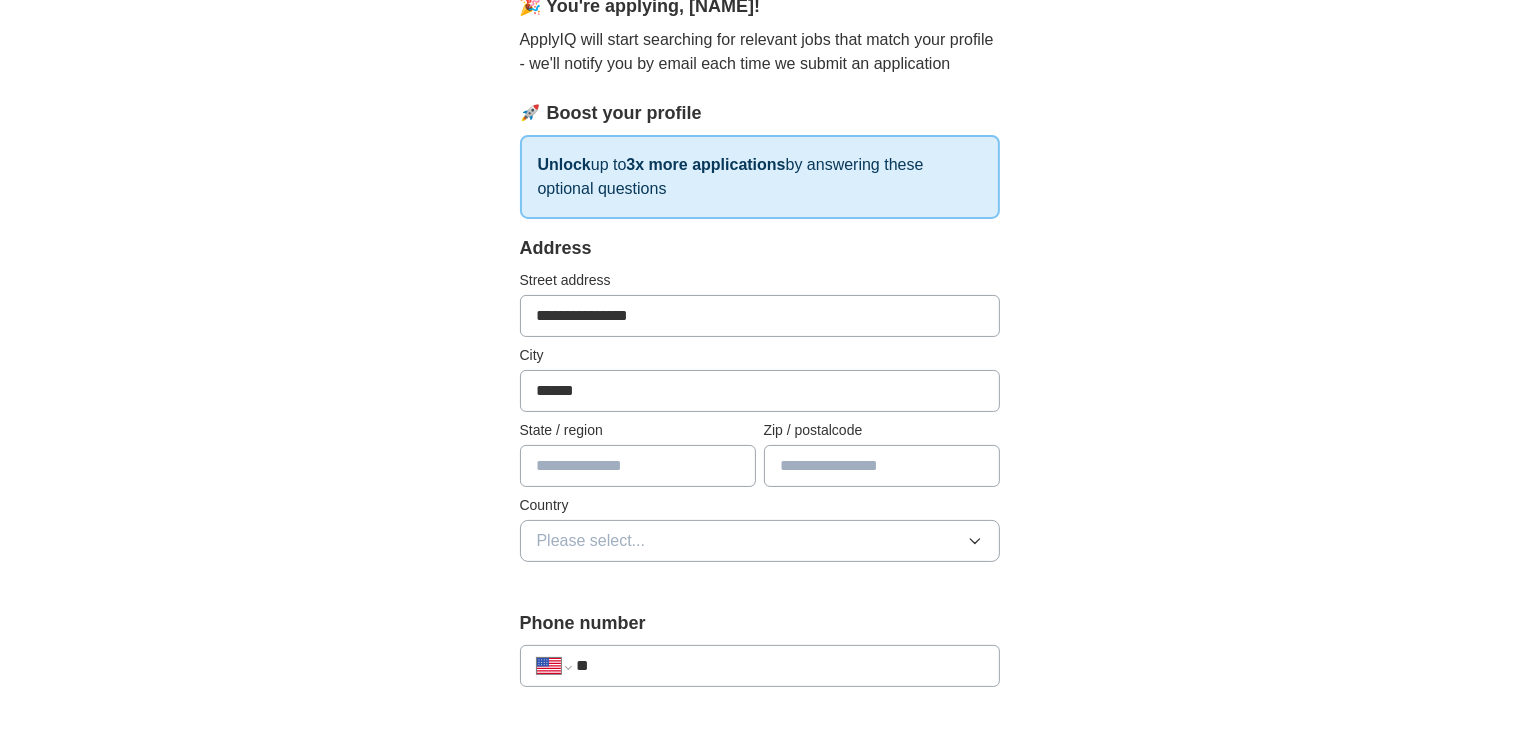 type on "*******" 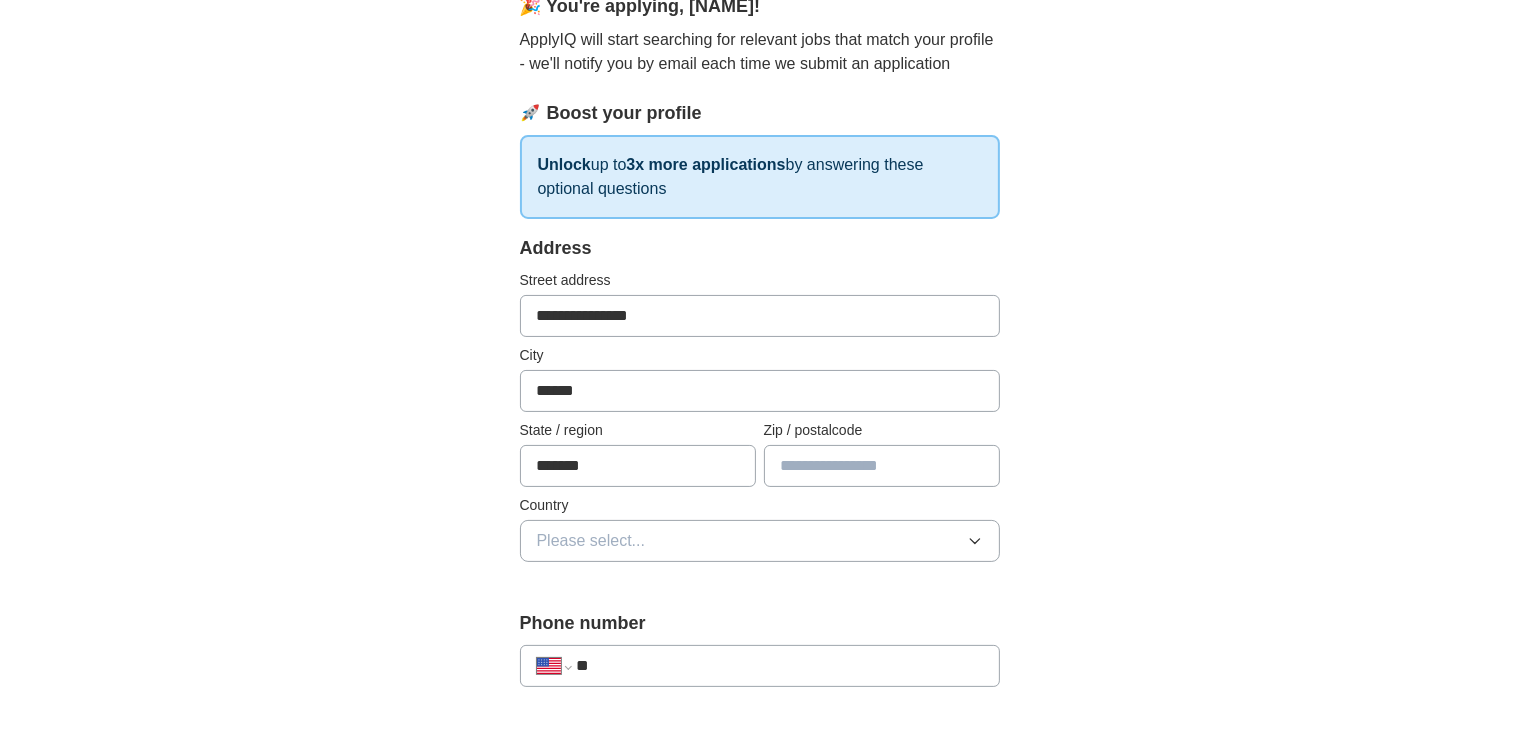 type on "*****" 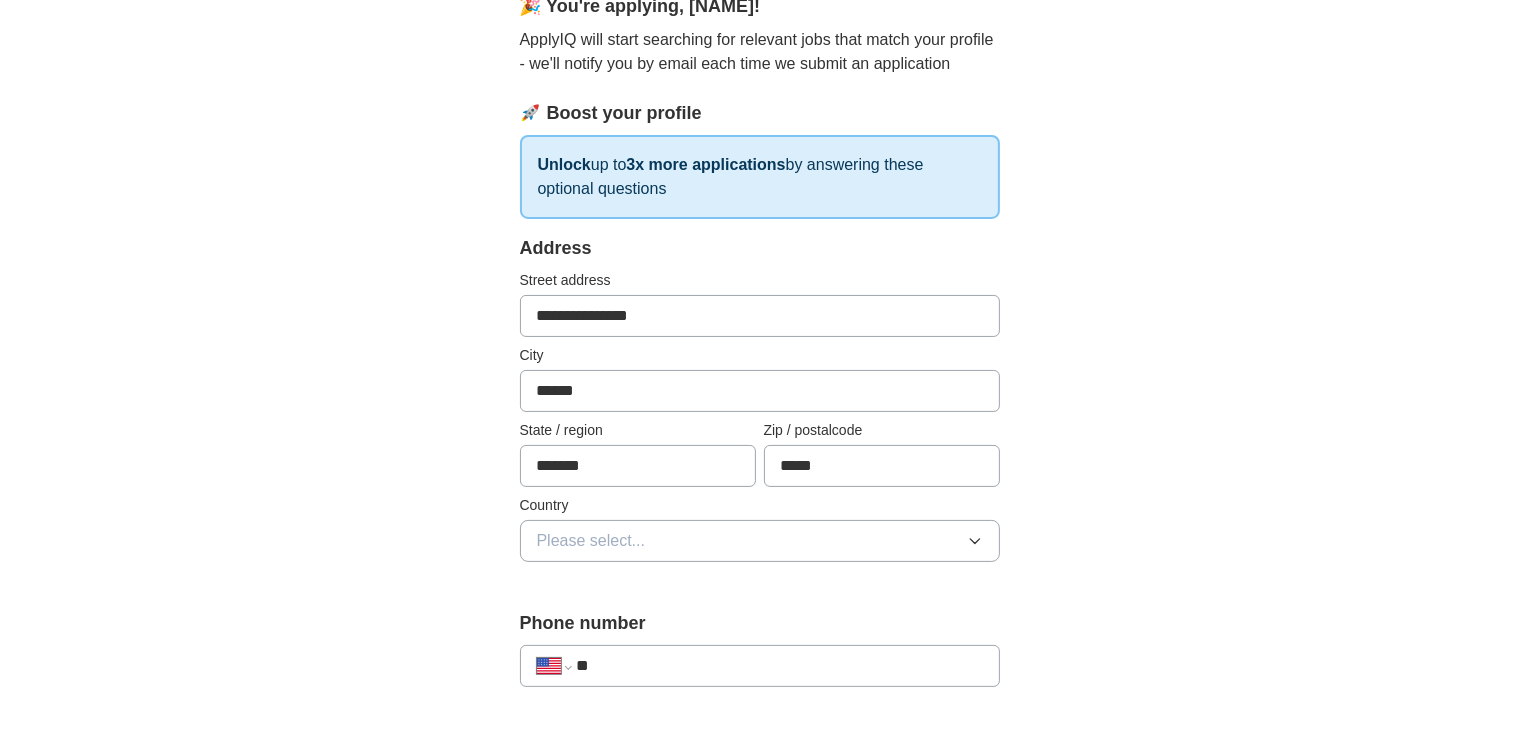 type on "**********" 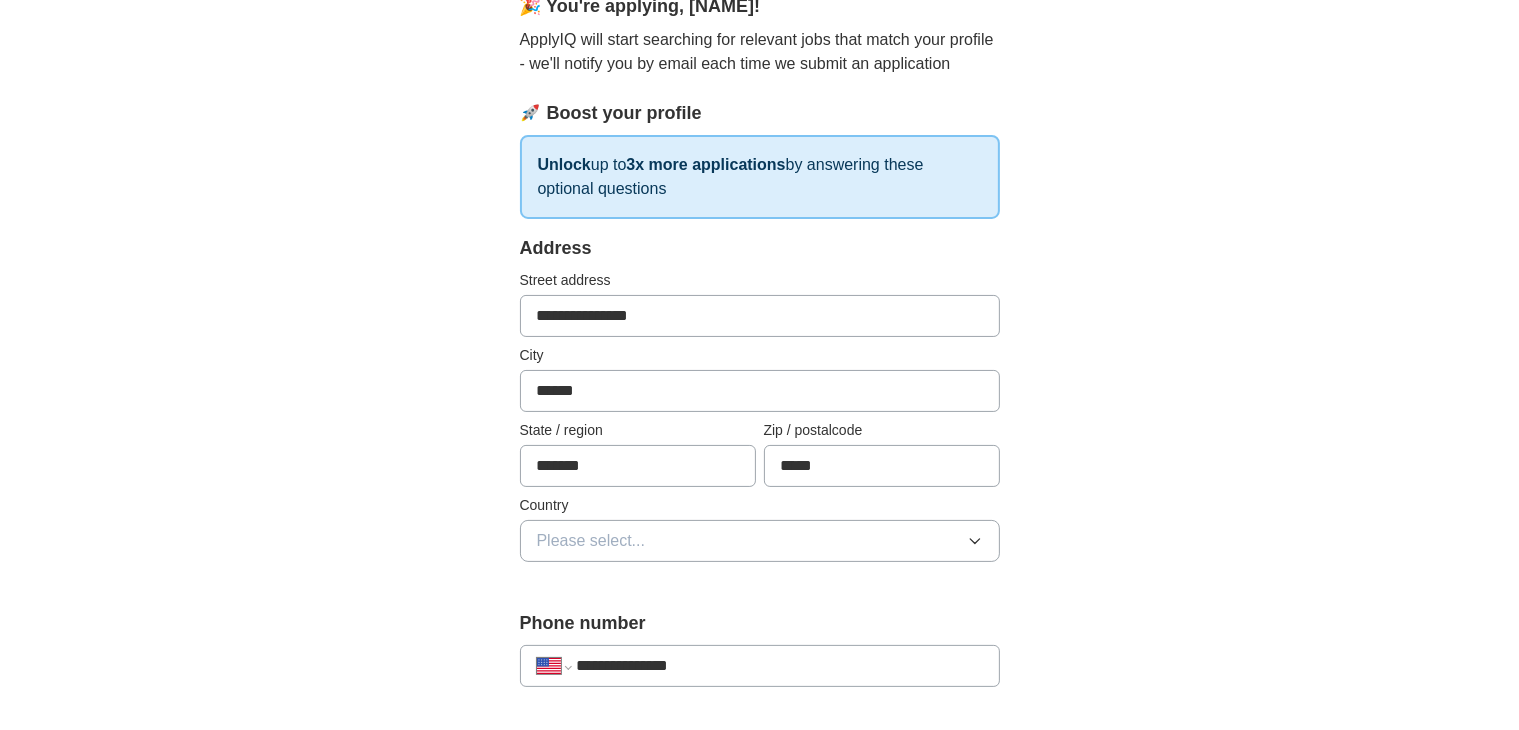 click on "Please select..." at bounding box center [760, 541] 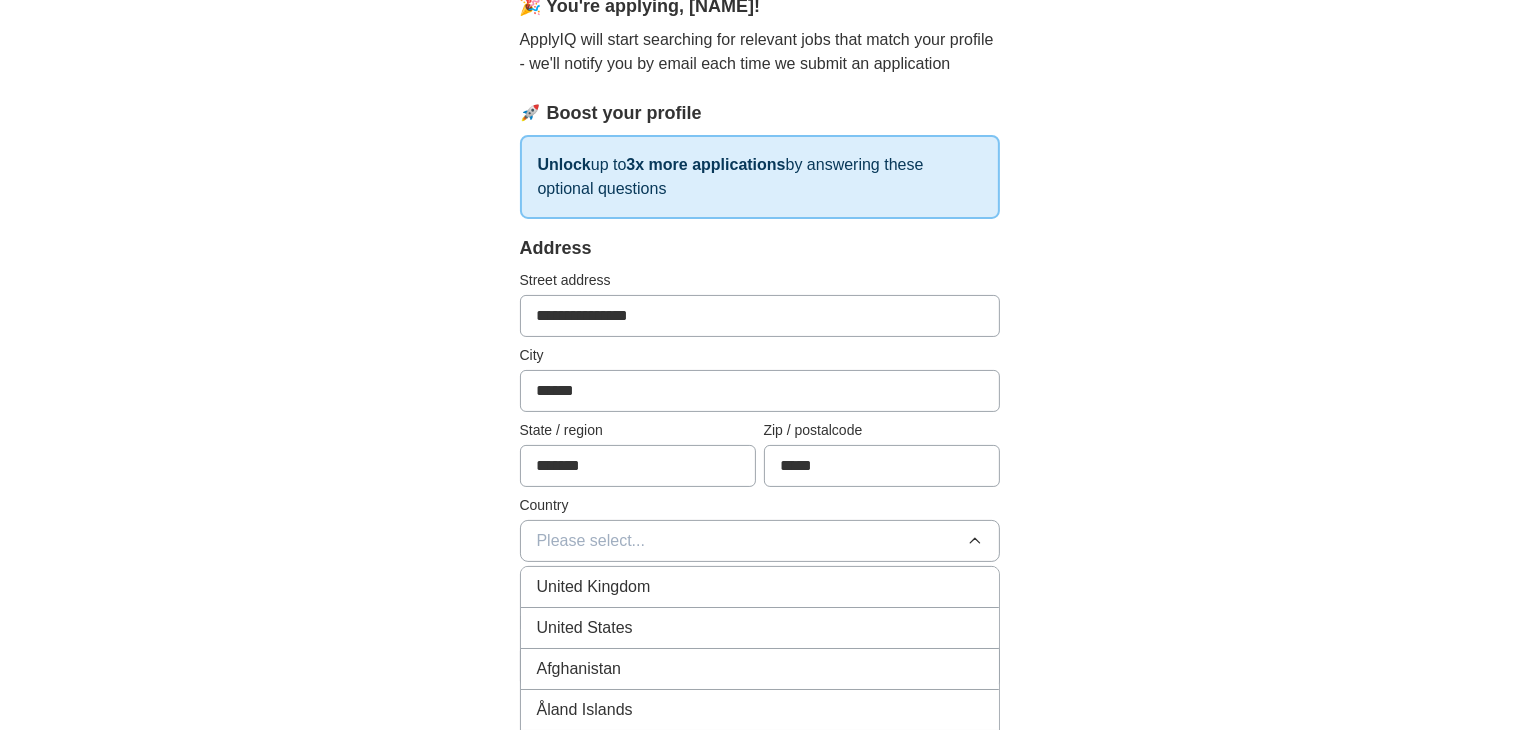 click on "United States" at bounding box center (585, 628) 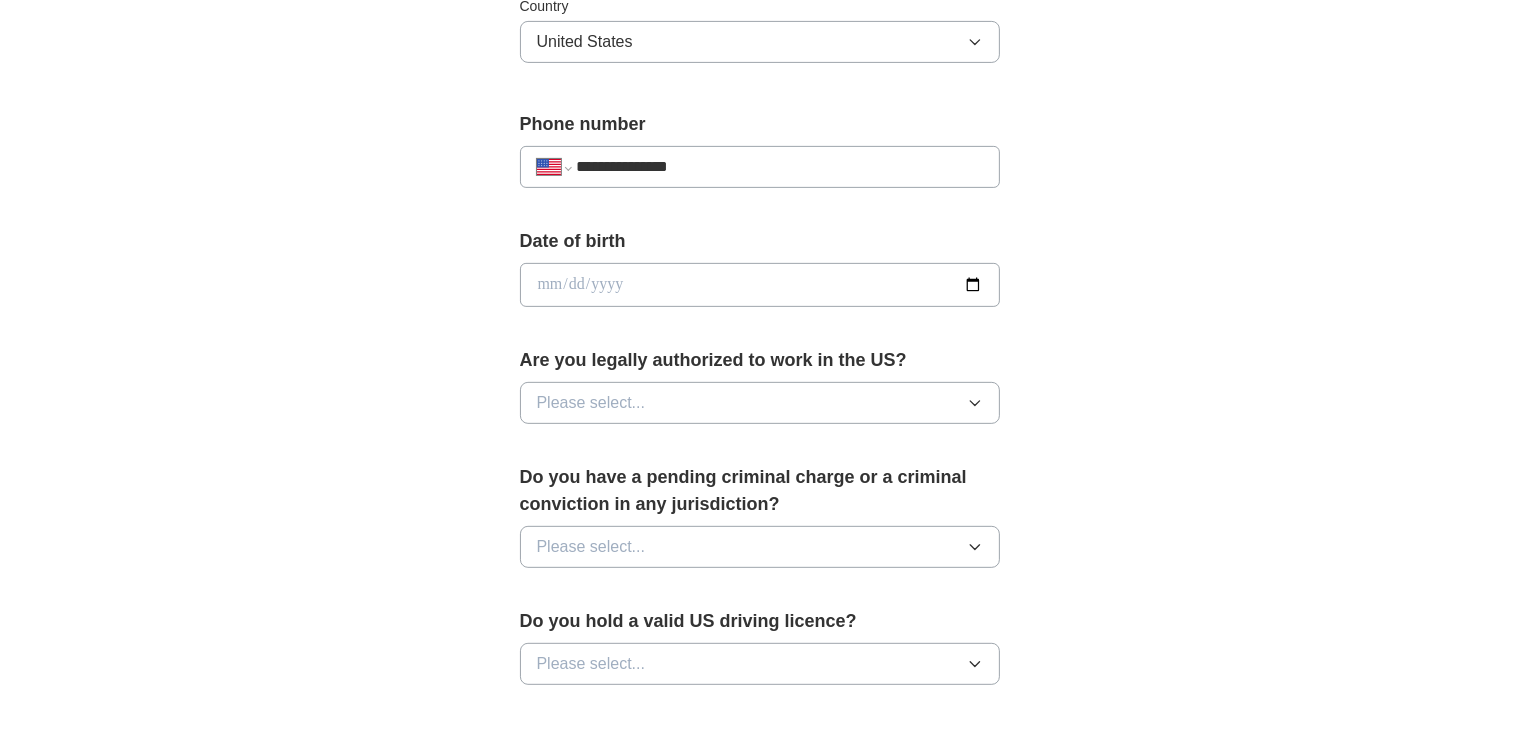 scroll, scrollTop: 700, scrollLeft: 0, axis: vertical 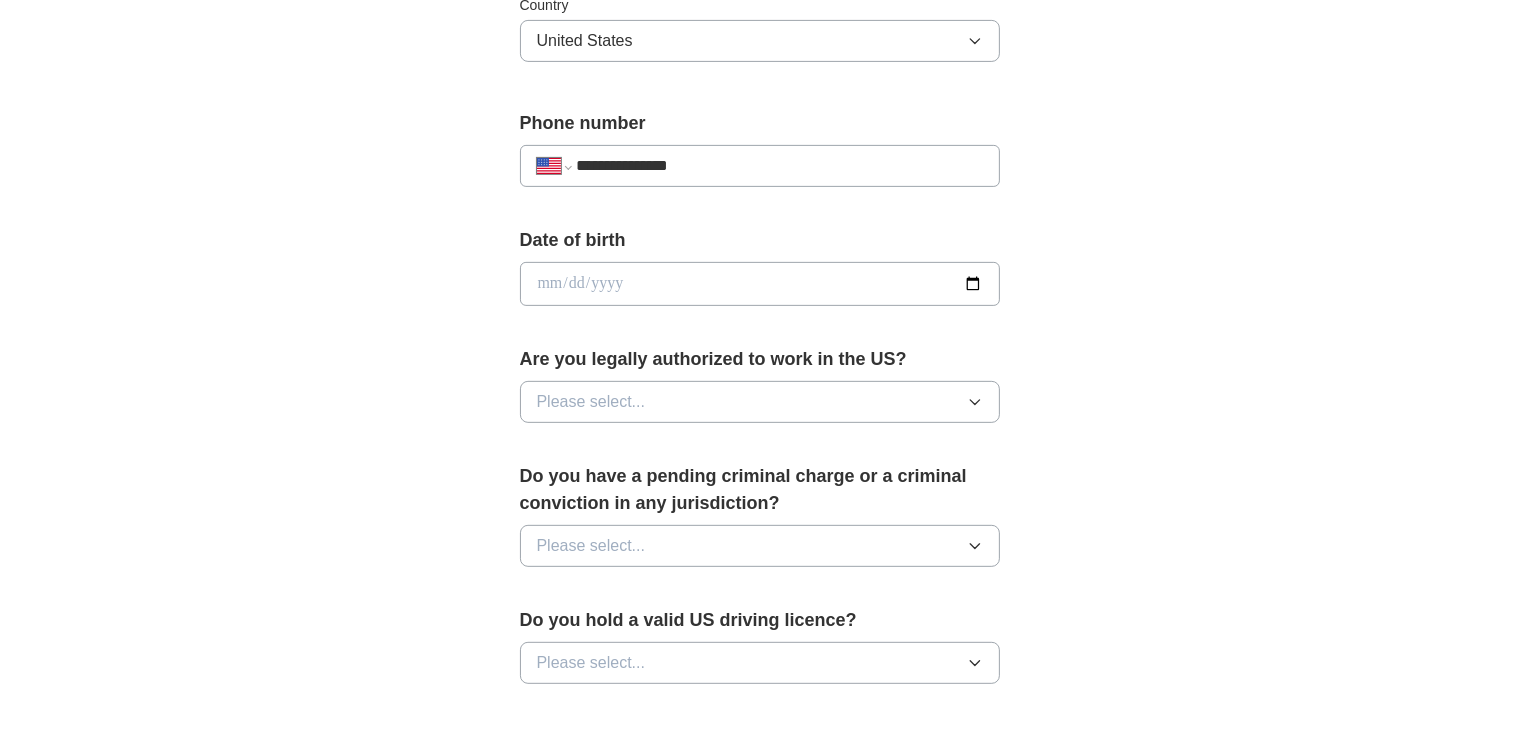 click at bounding box center (760, 284) 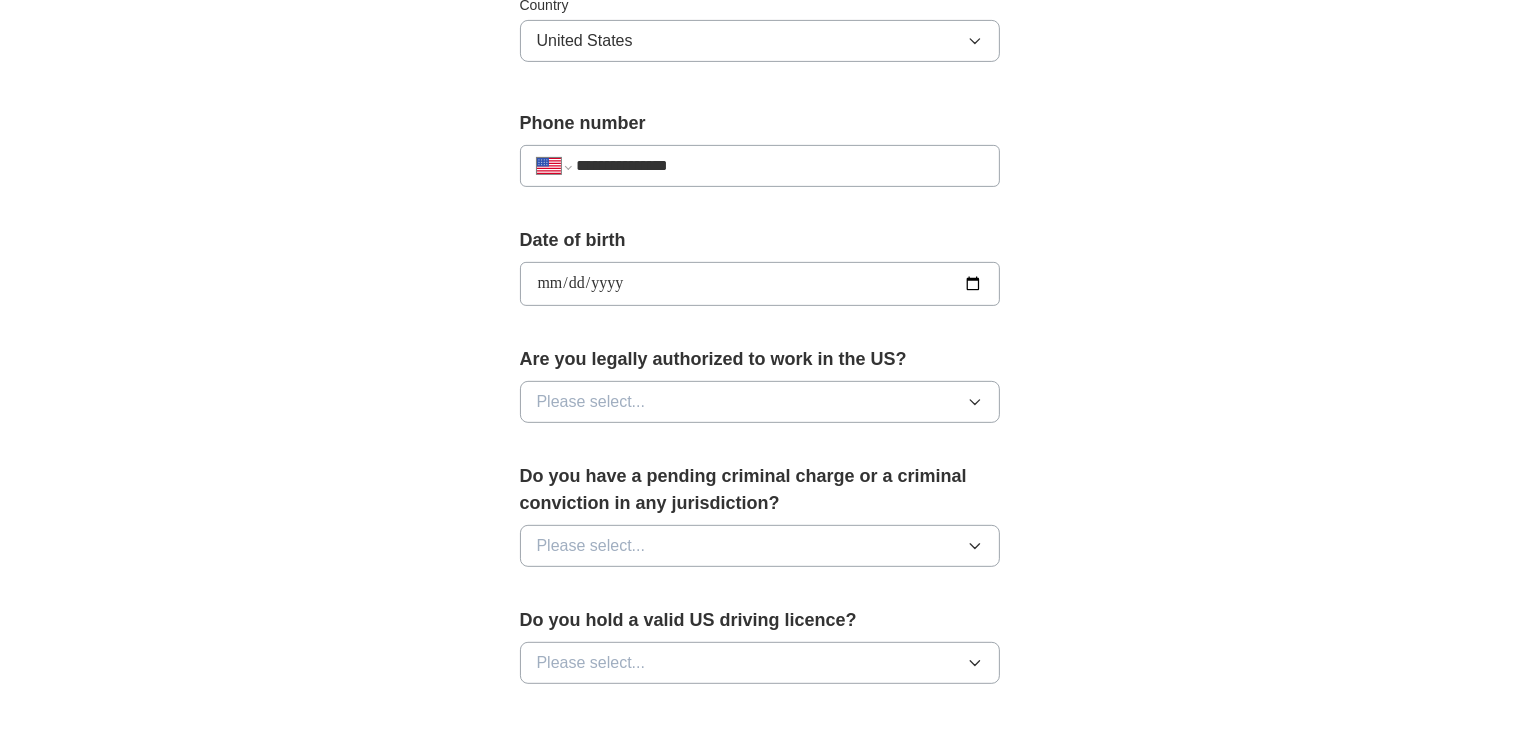 type on "**********" 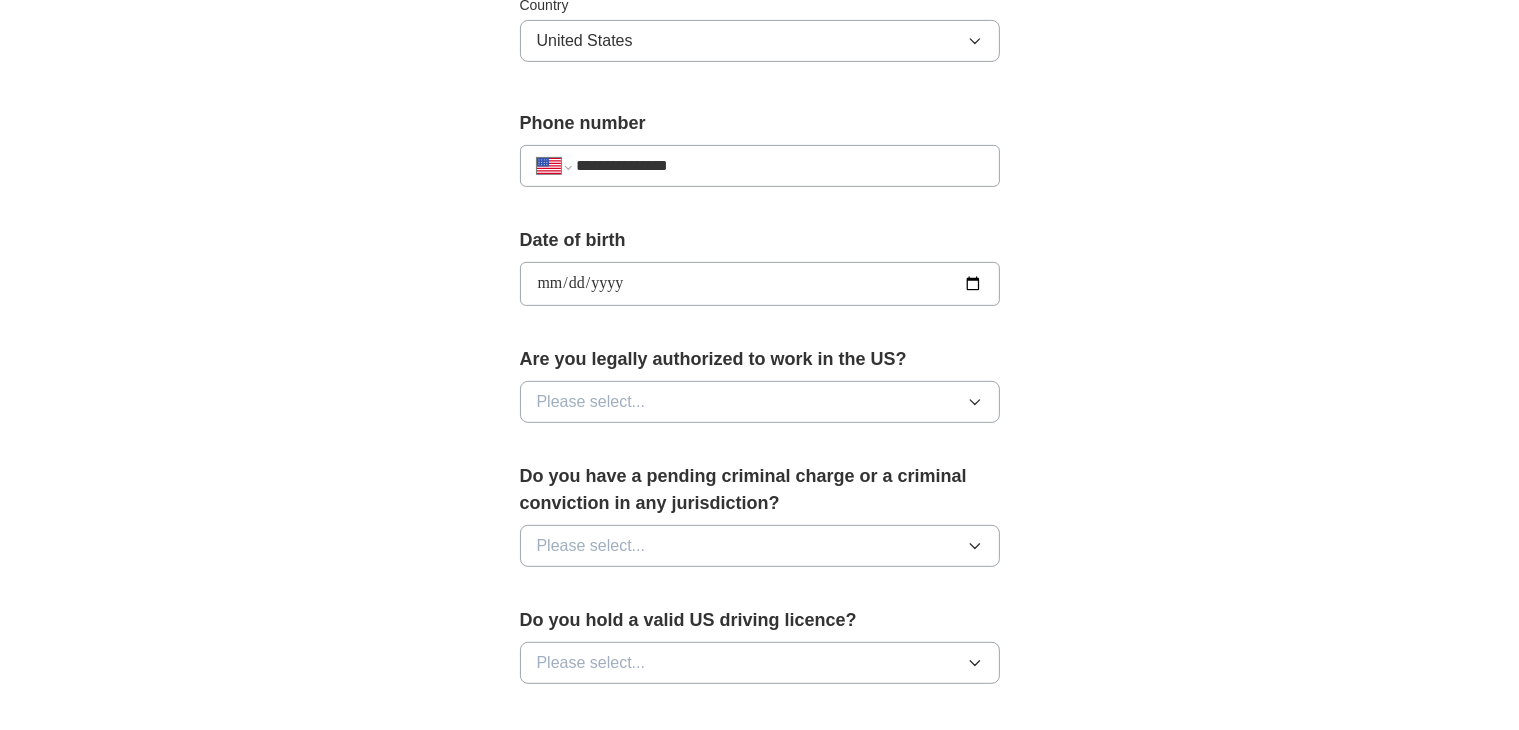 click on "Please select..." at bounding box center [760, 402] 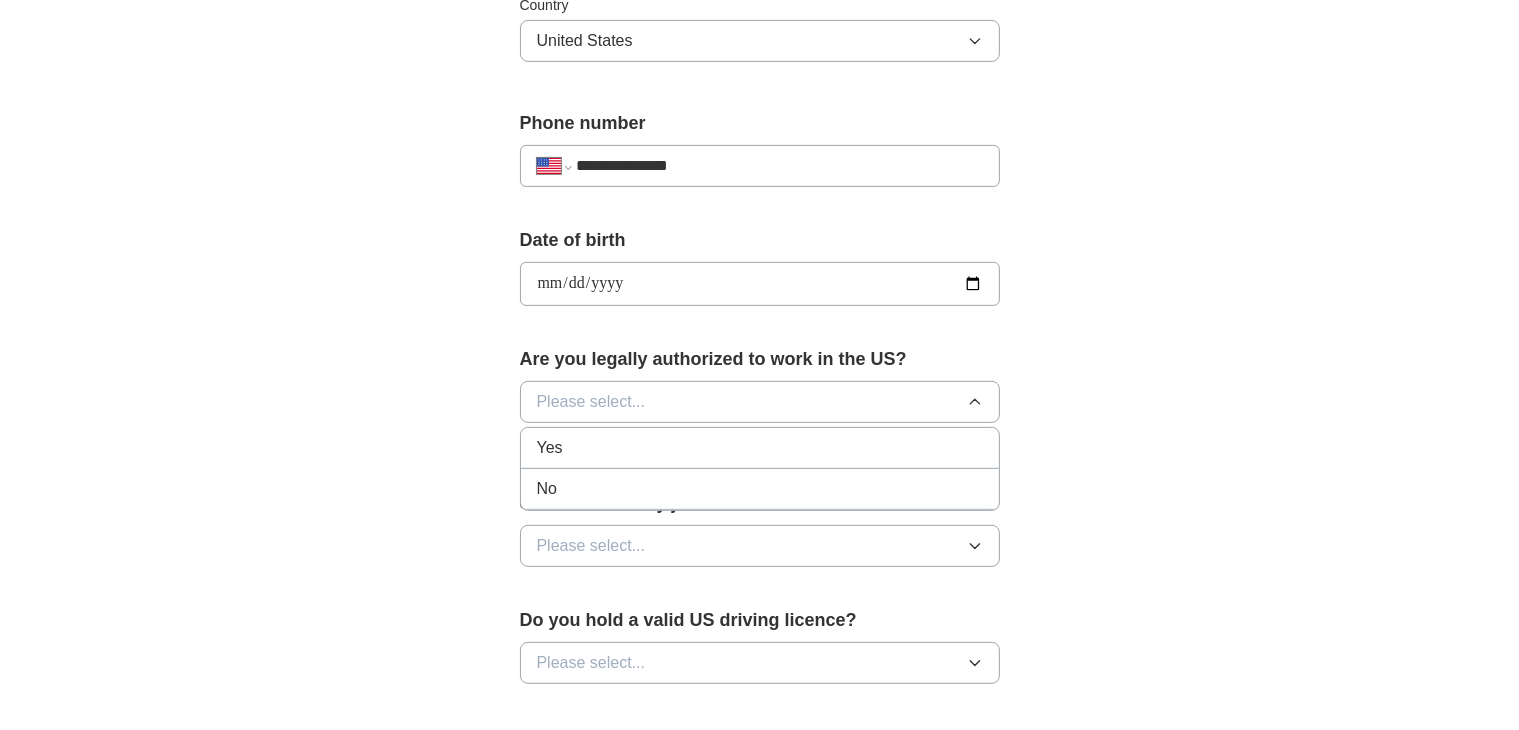 click on "Yes" at bounding box center [760, 448] 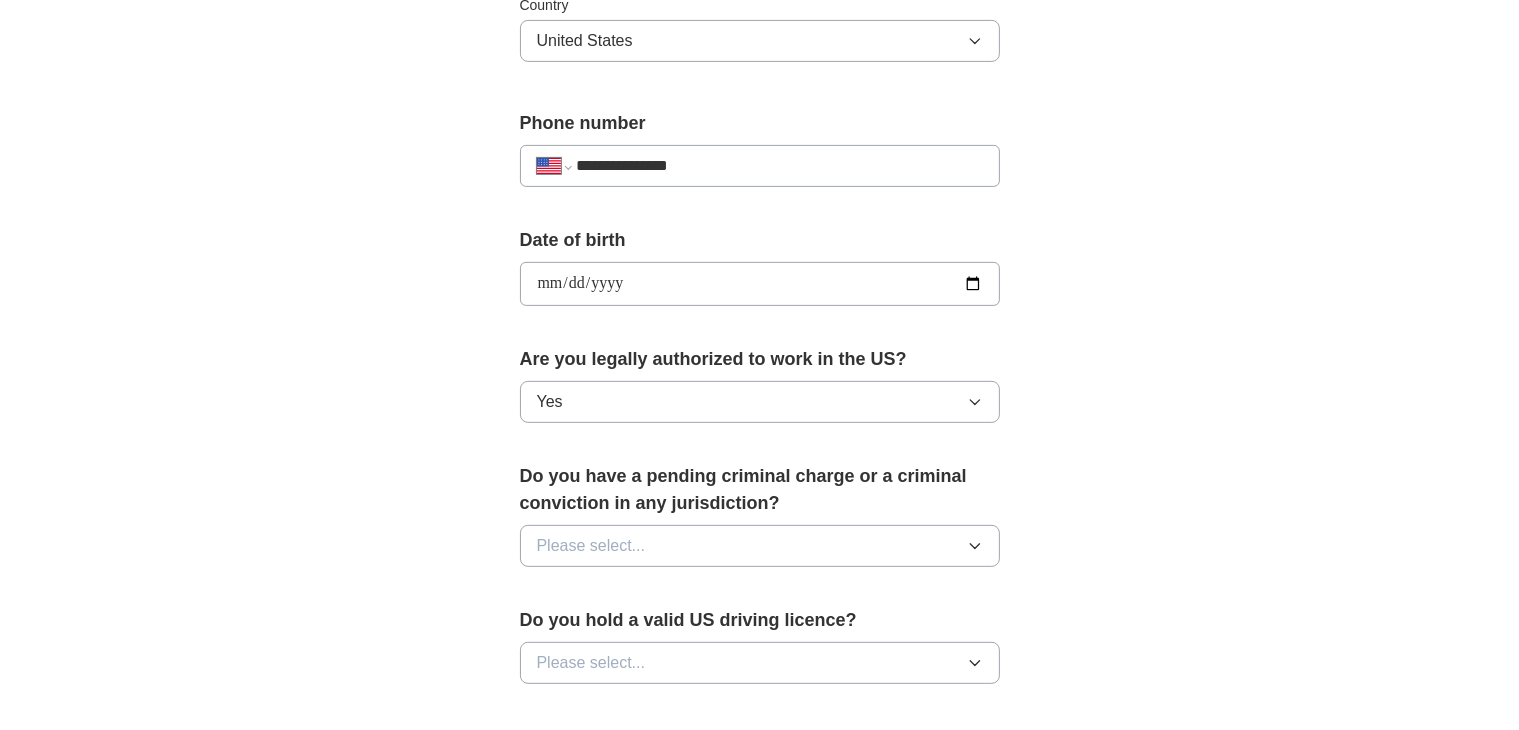 click 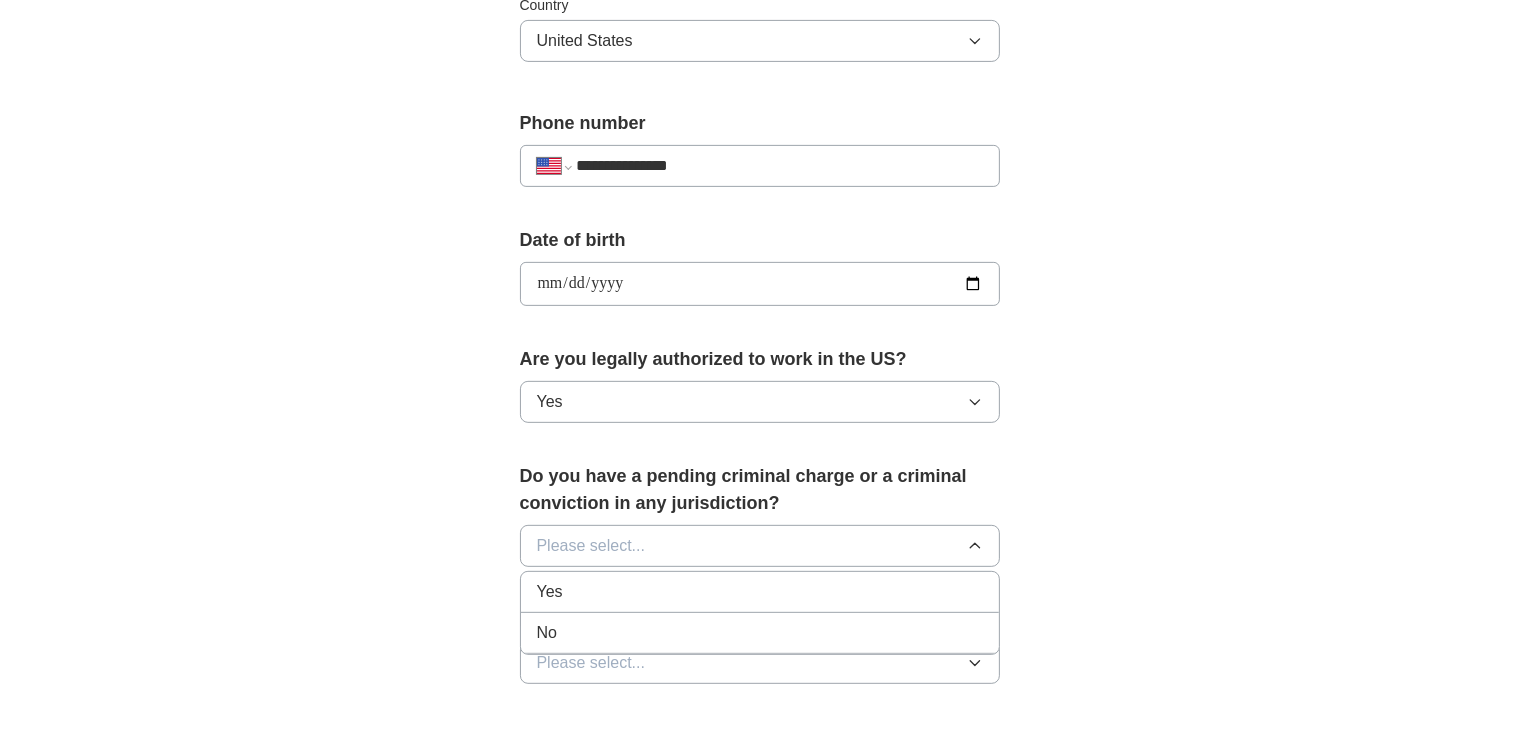 click on "No" at bounding box center [760, 633] 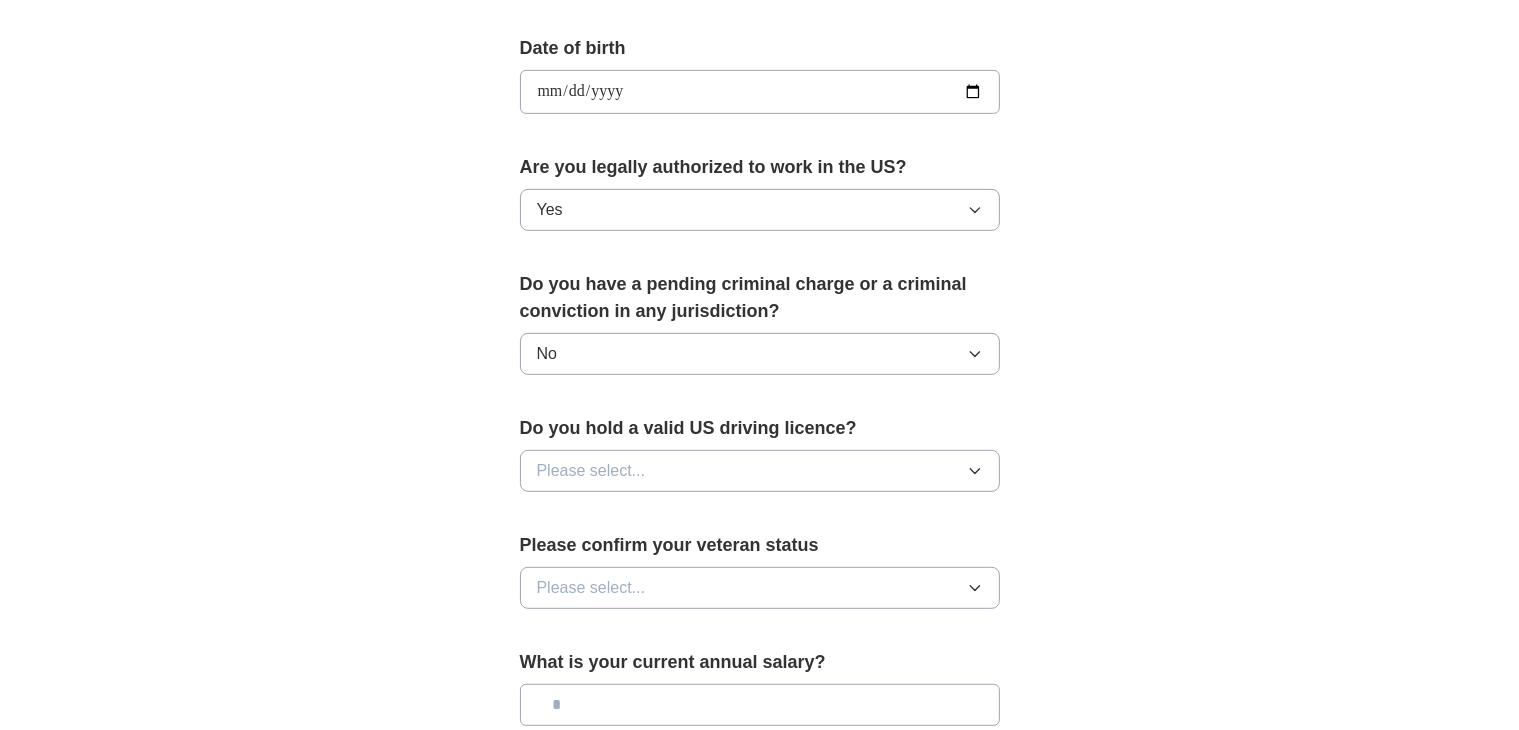 scroll, scrollTop: 900, scrollLeft: 0, axis: vertical 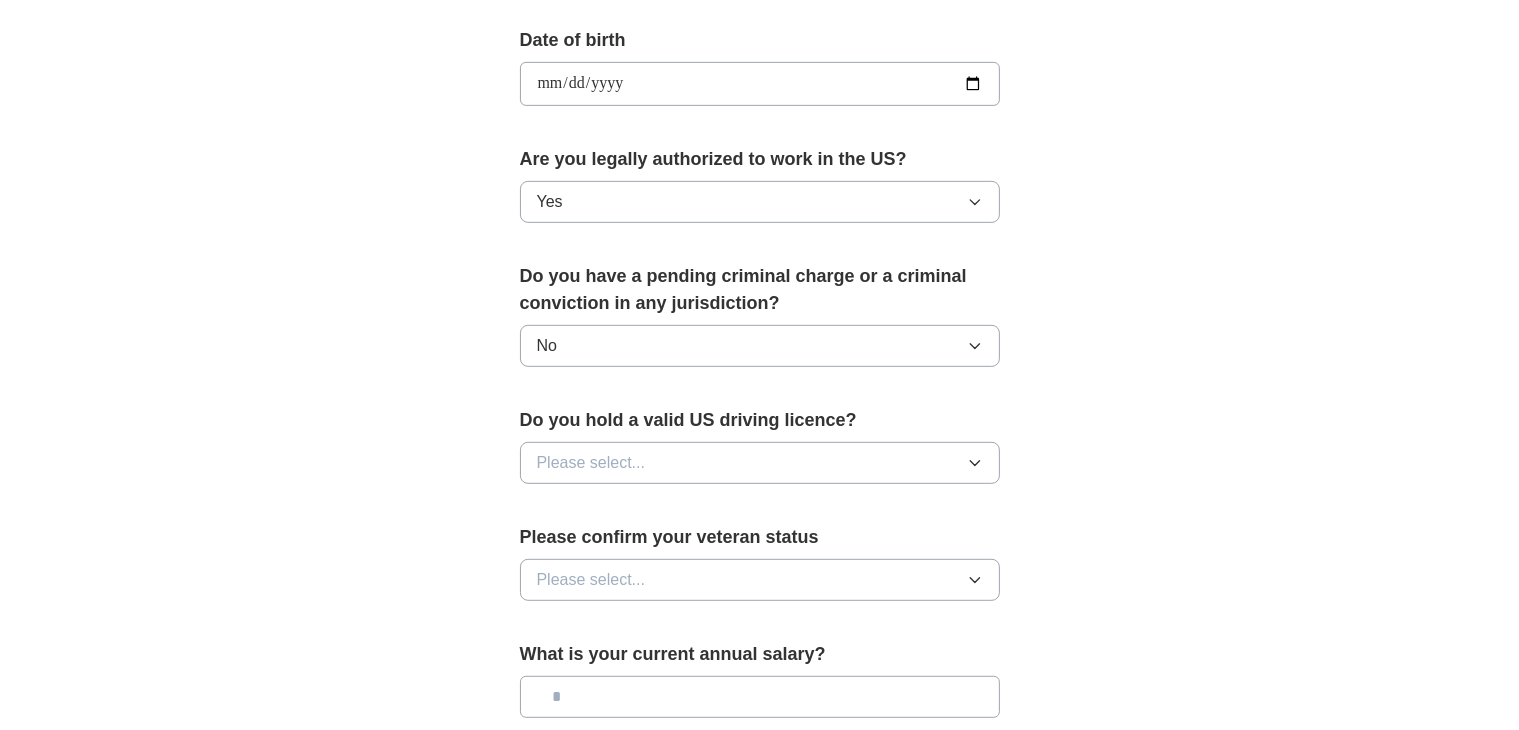 click 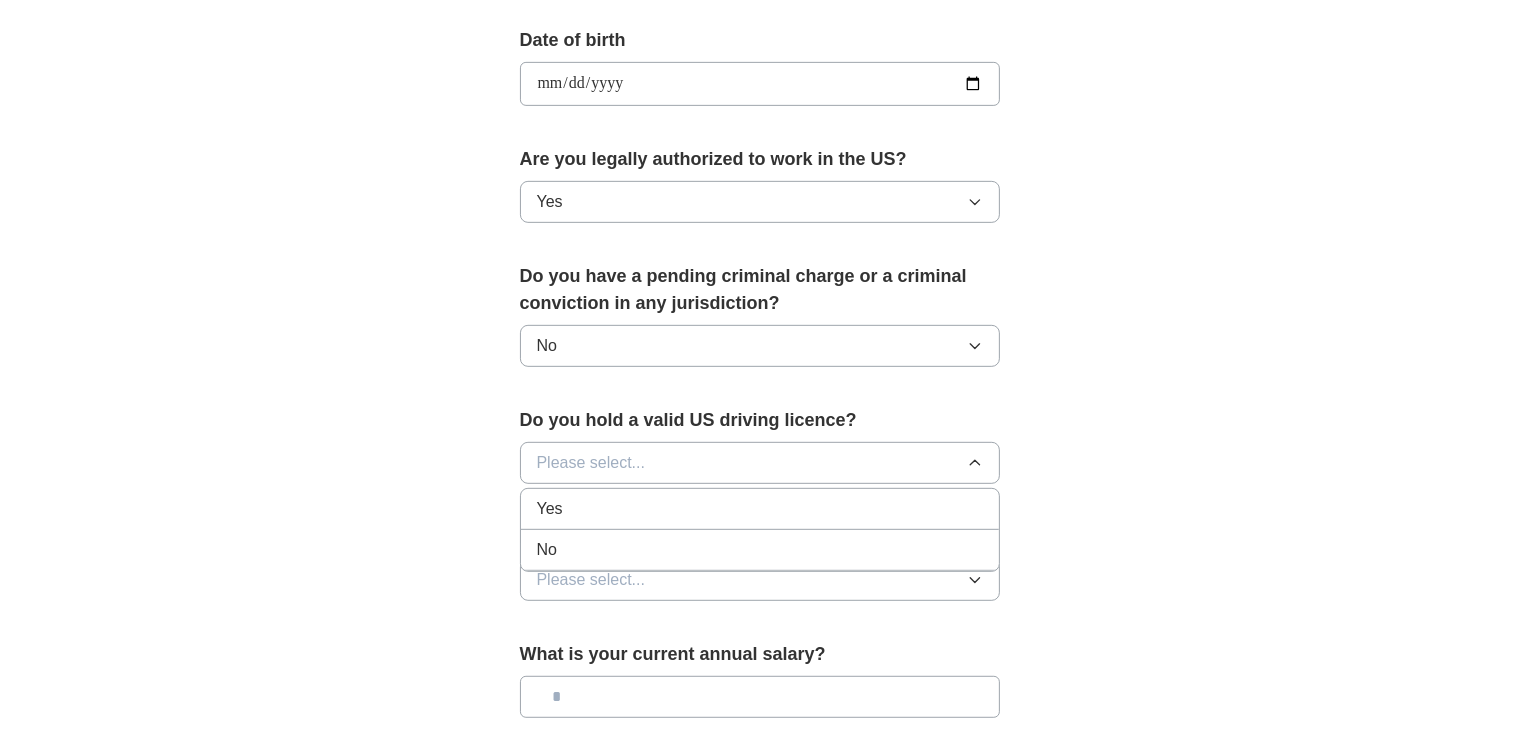 click on "Yes" at bounding box center [760, 509] 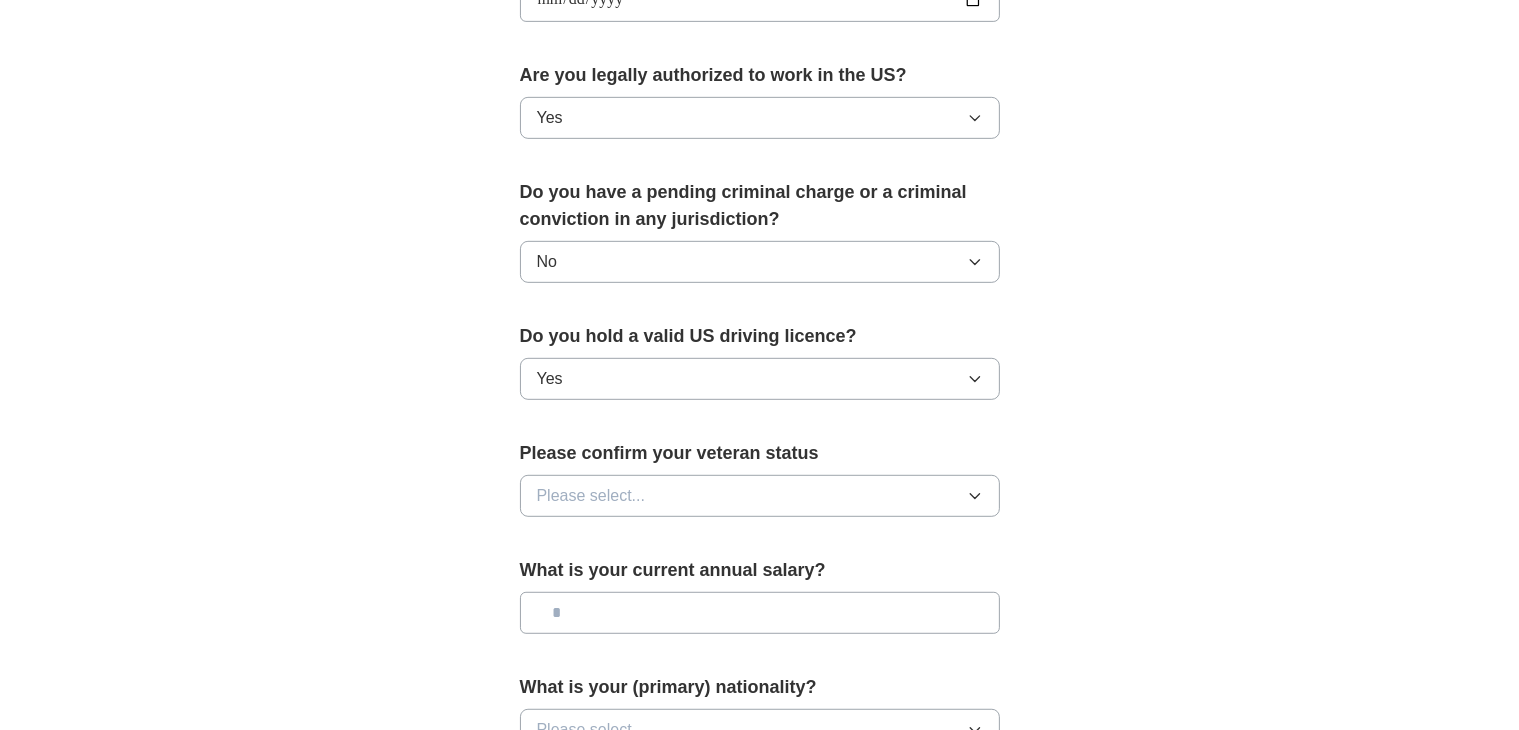 scroll, scrollTop: 1100, scrollLeft: 0, axis: vertical 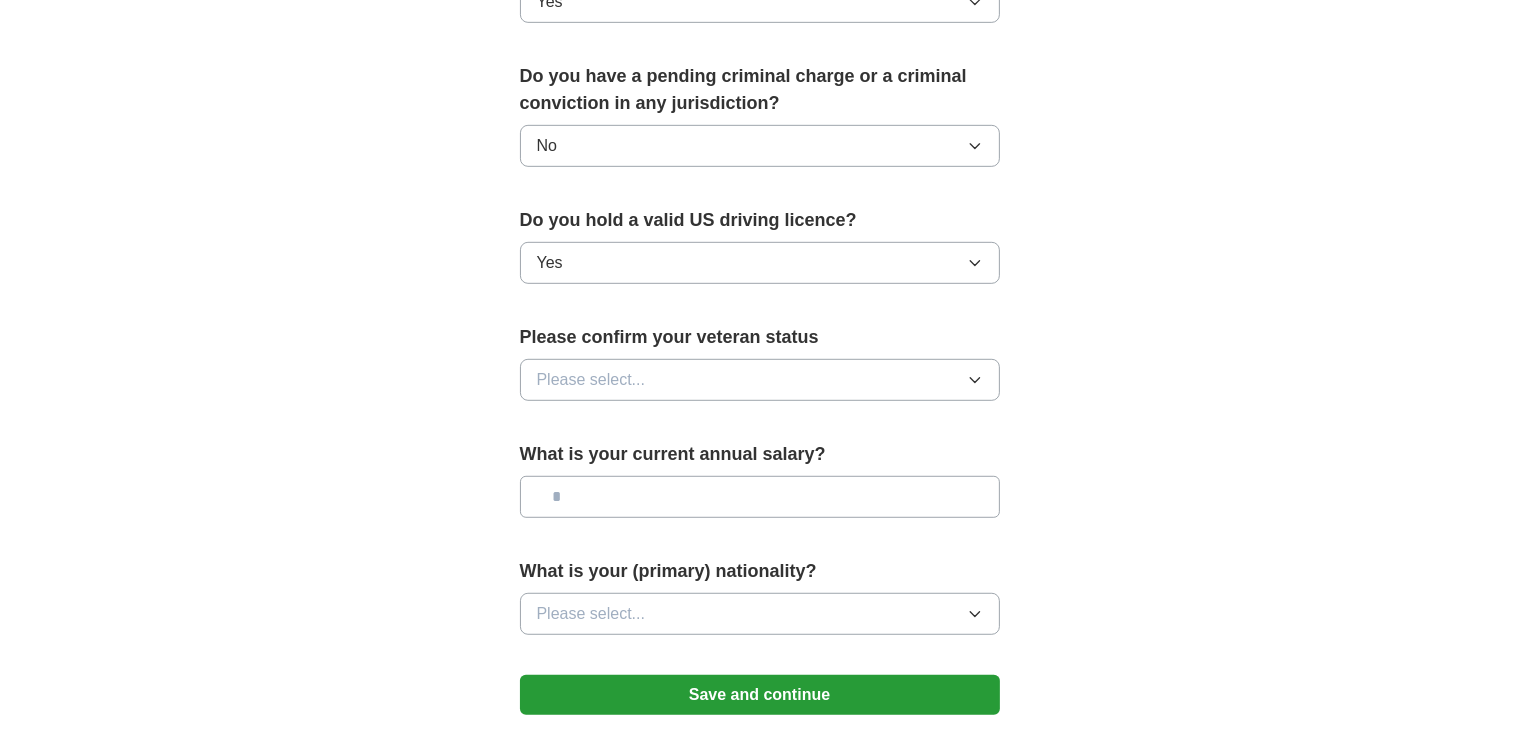 click 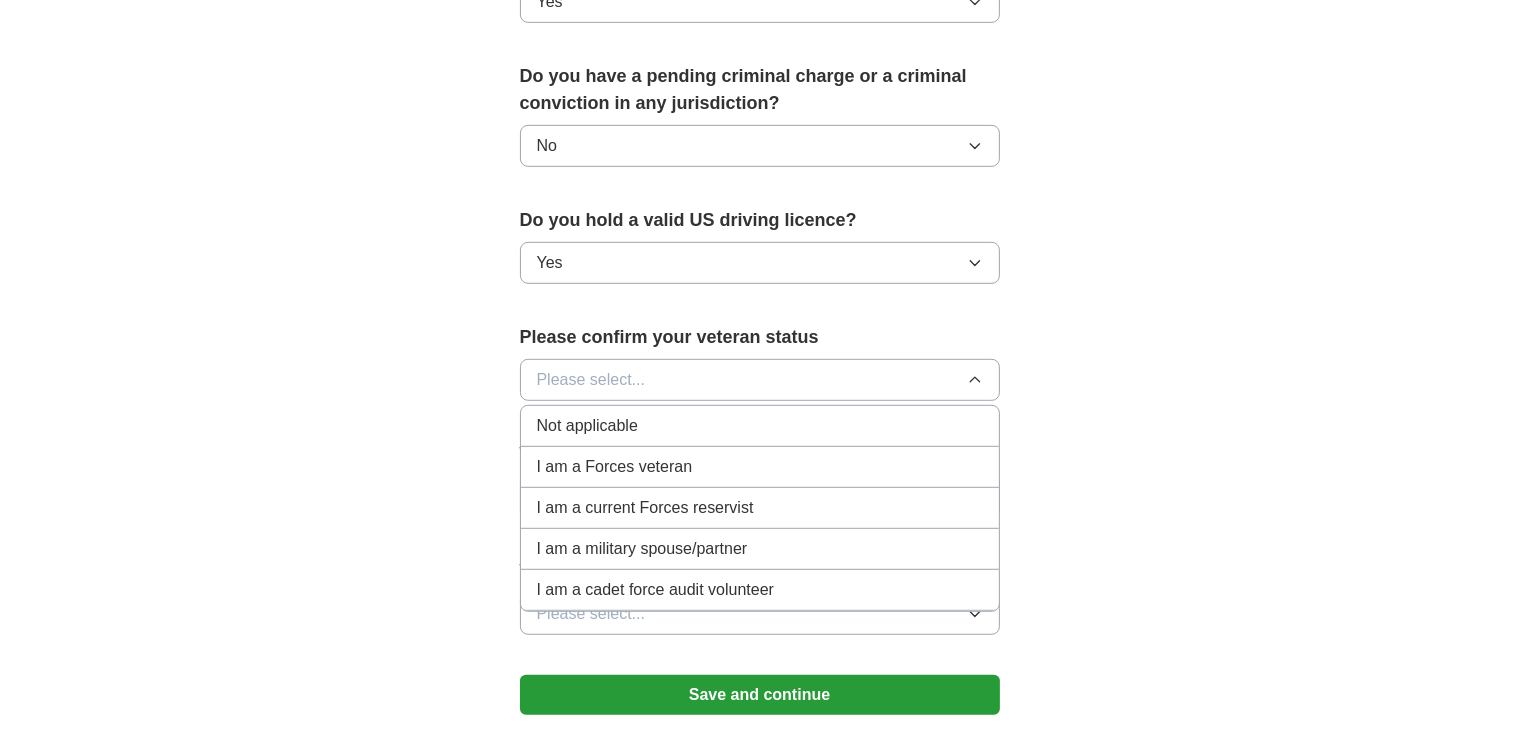 click on "Please select..." at bounding box center (591, 380) 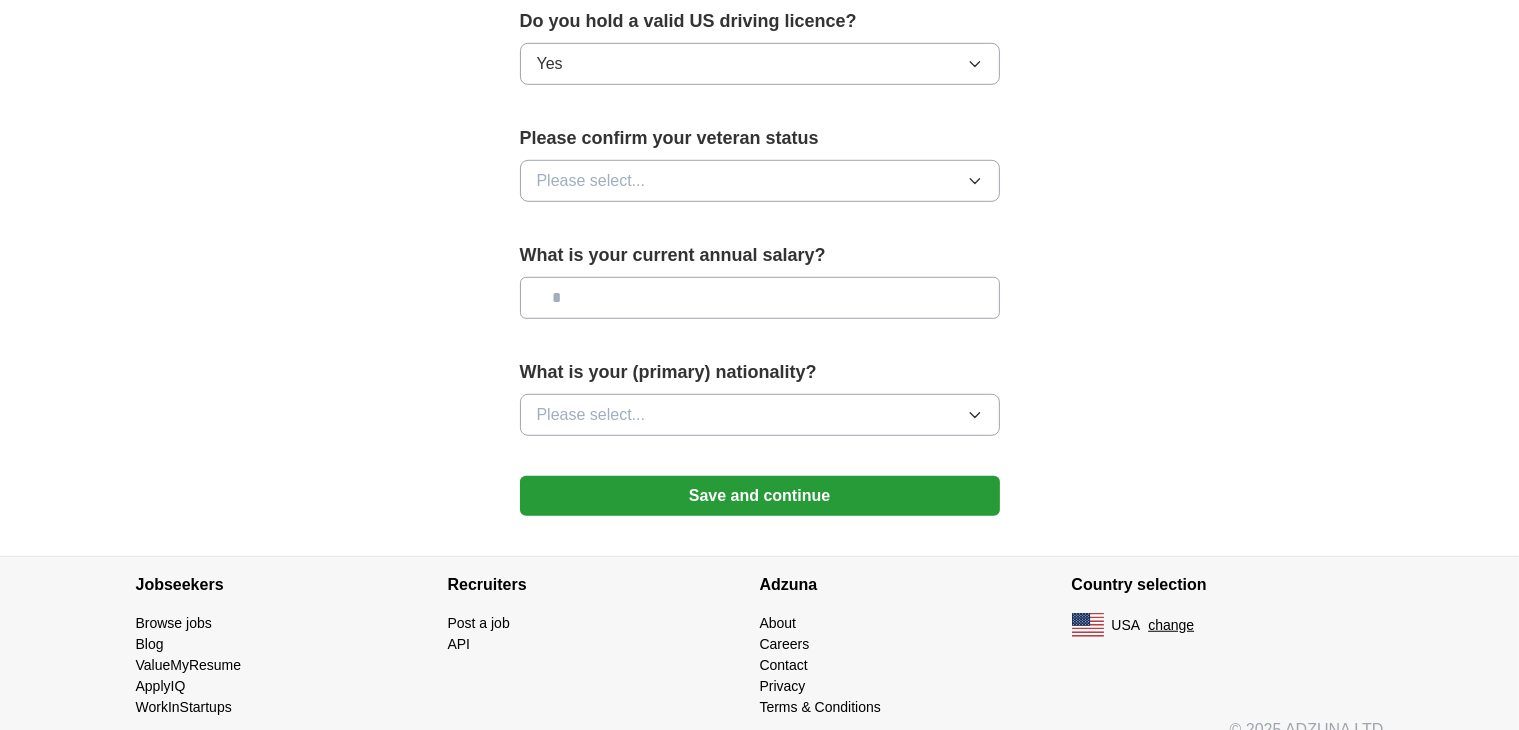 scroll, scrollTop: 1300, scrollLeft: 0, axis: vertical 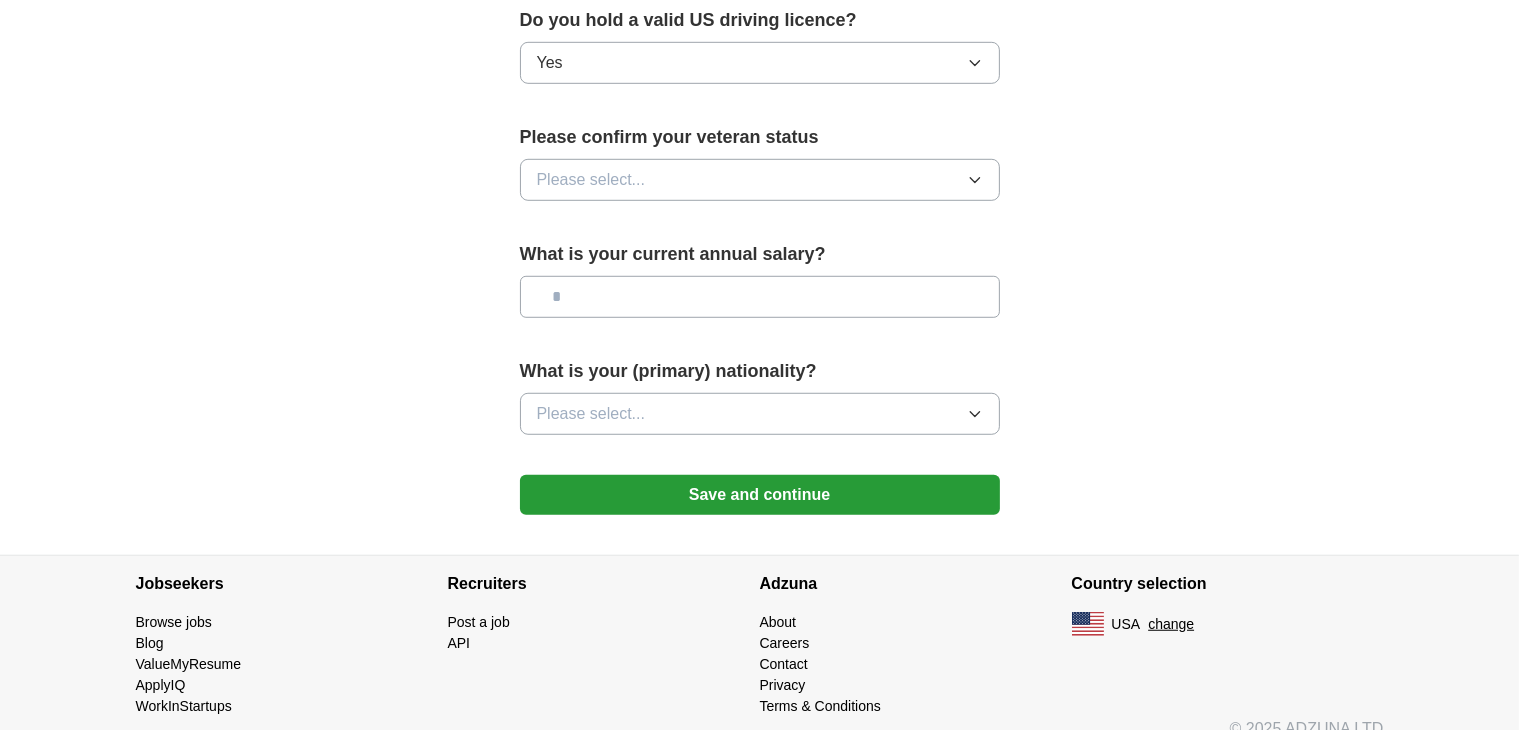 click 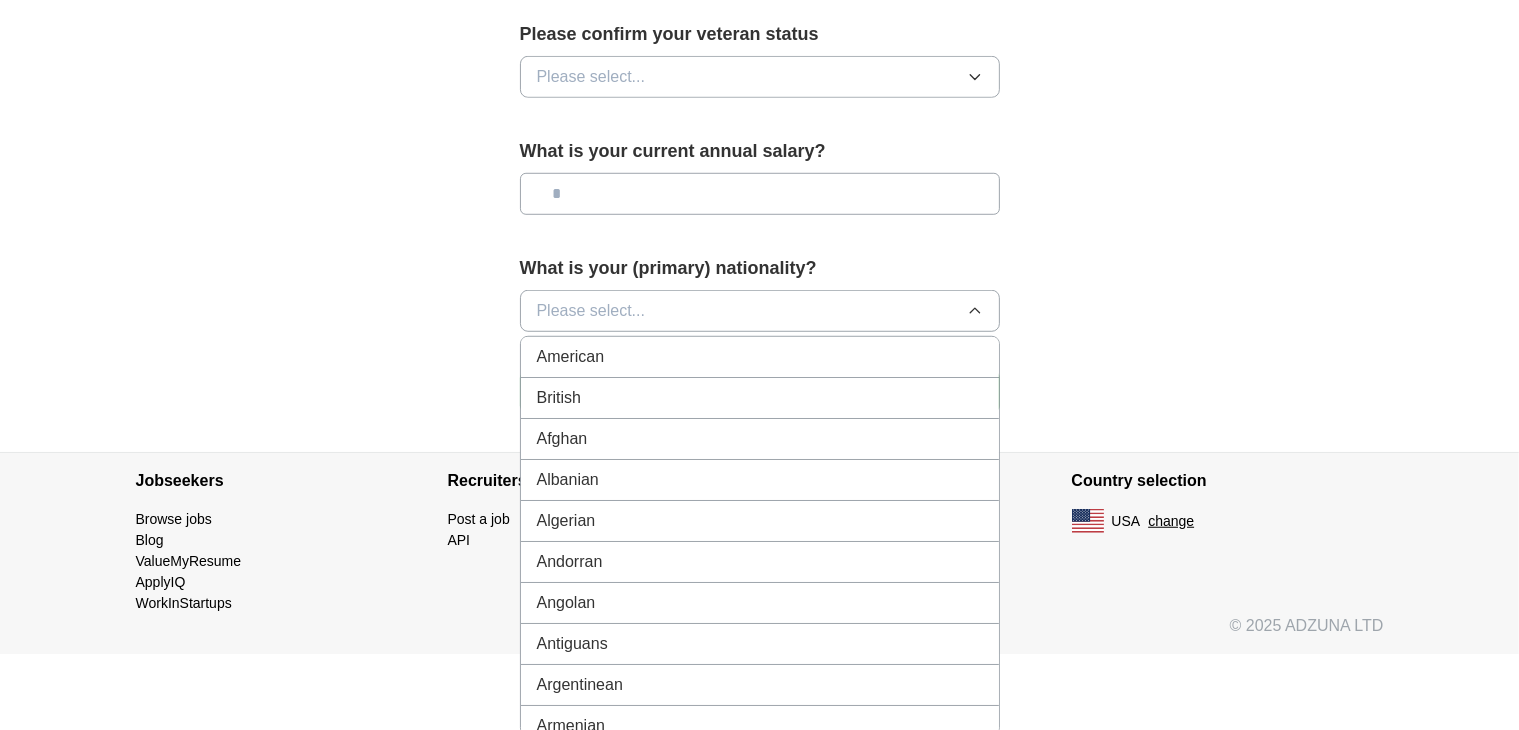 scroll, scrollTop: 1404, scrollLeft: 0, axis: vertical 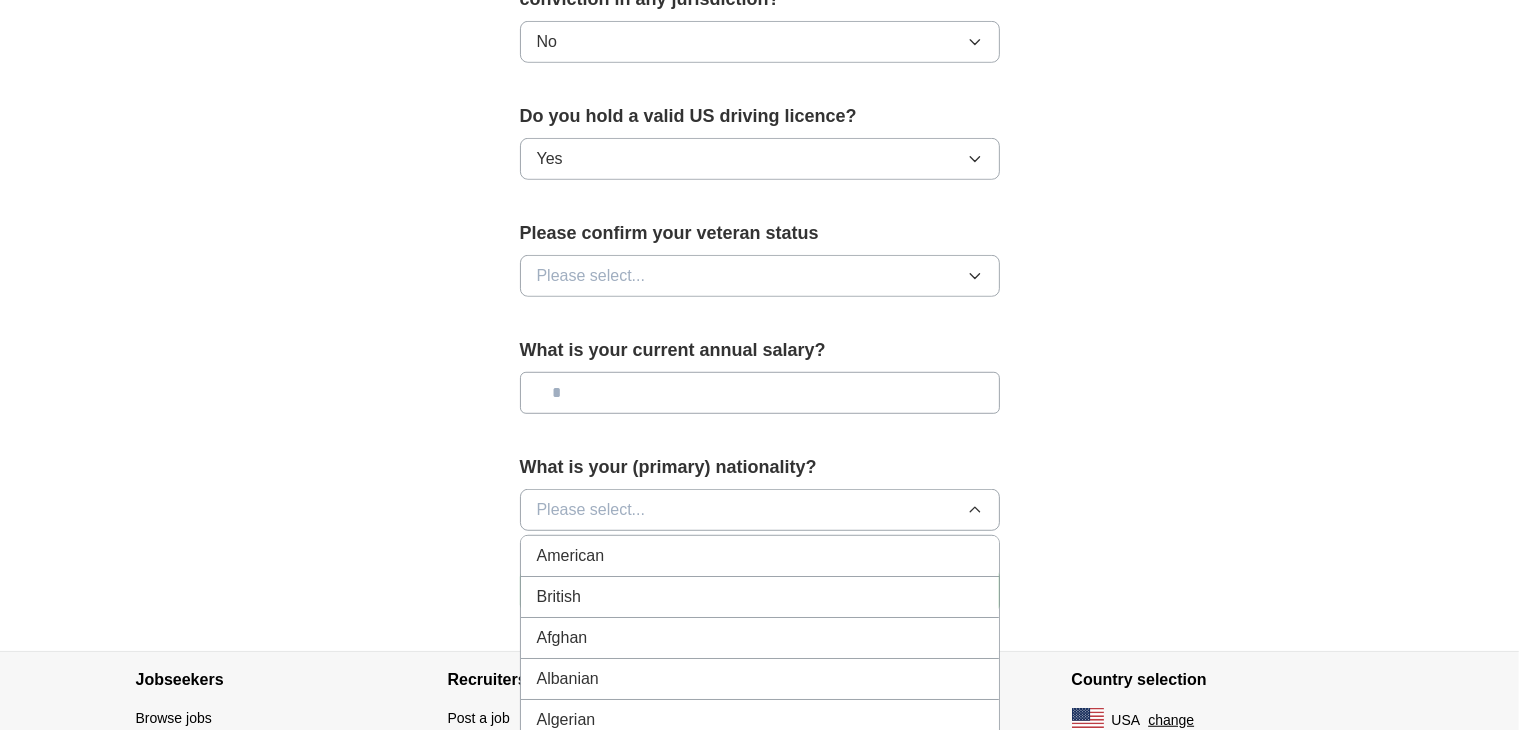 click on "American" at bounding box center (760, 556) 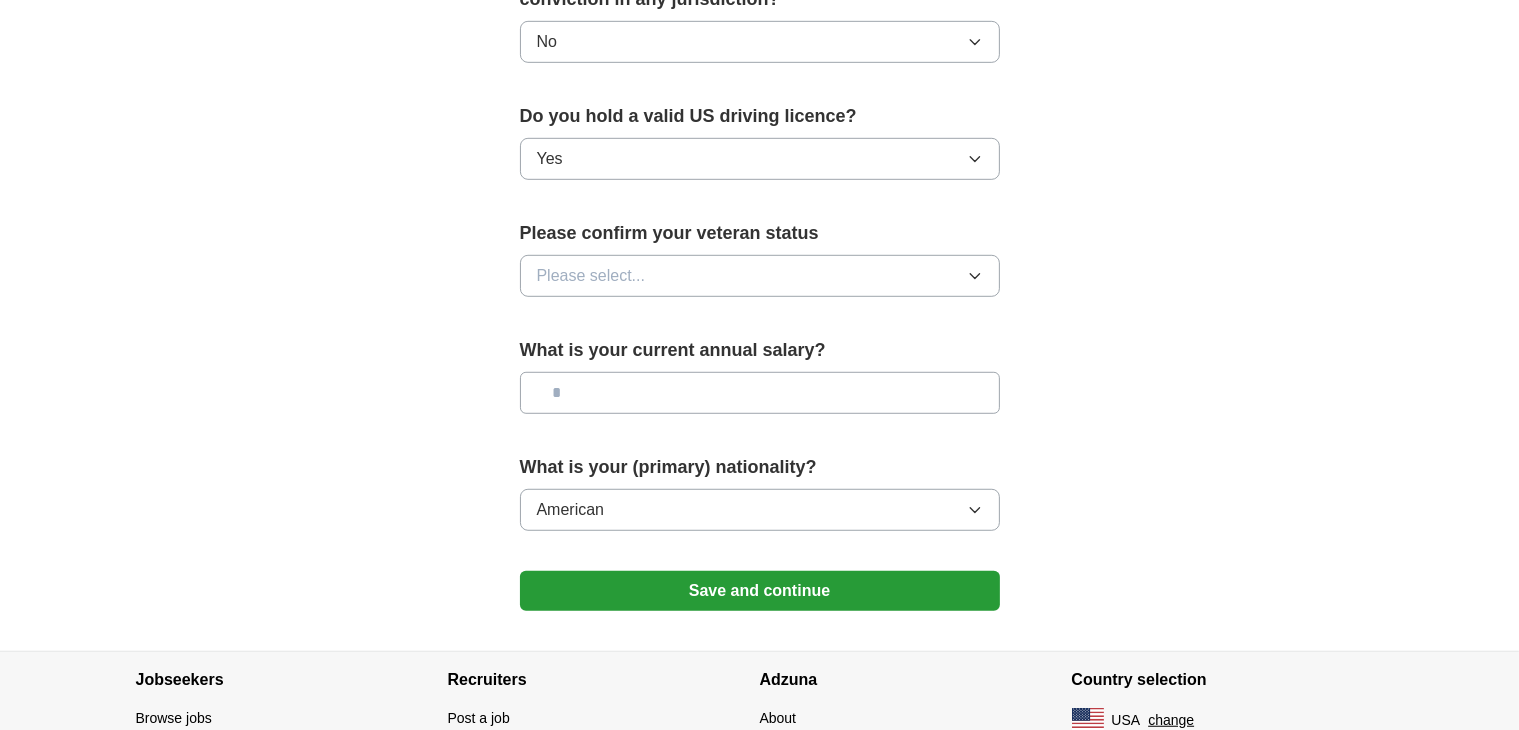 click at bounding box center (760, 393) 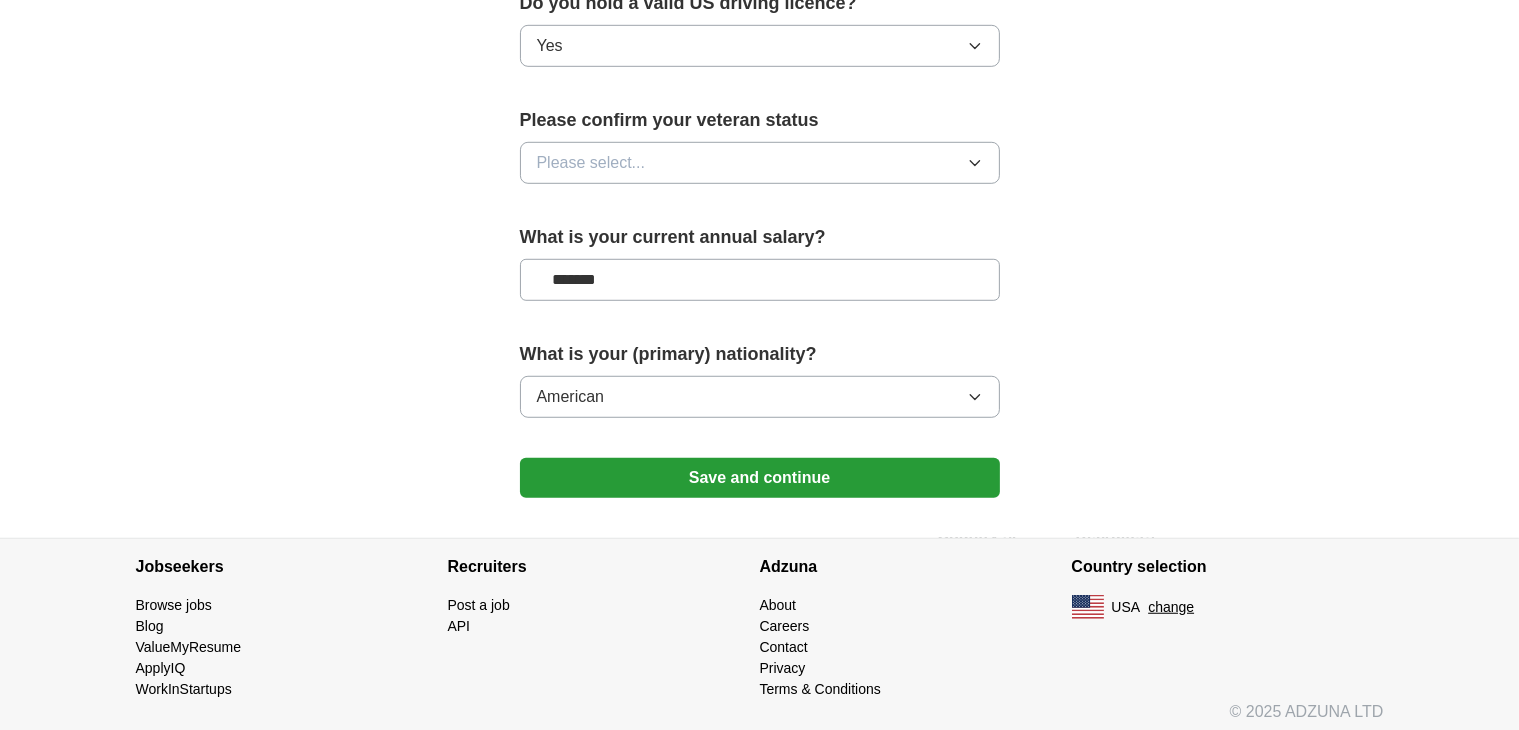 scroll, scrollTop: 1321, scrollLeft: 0, axis: vertical 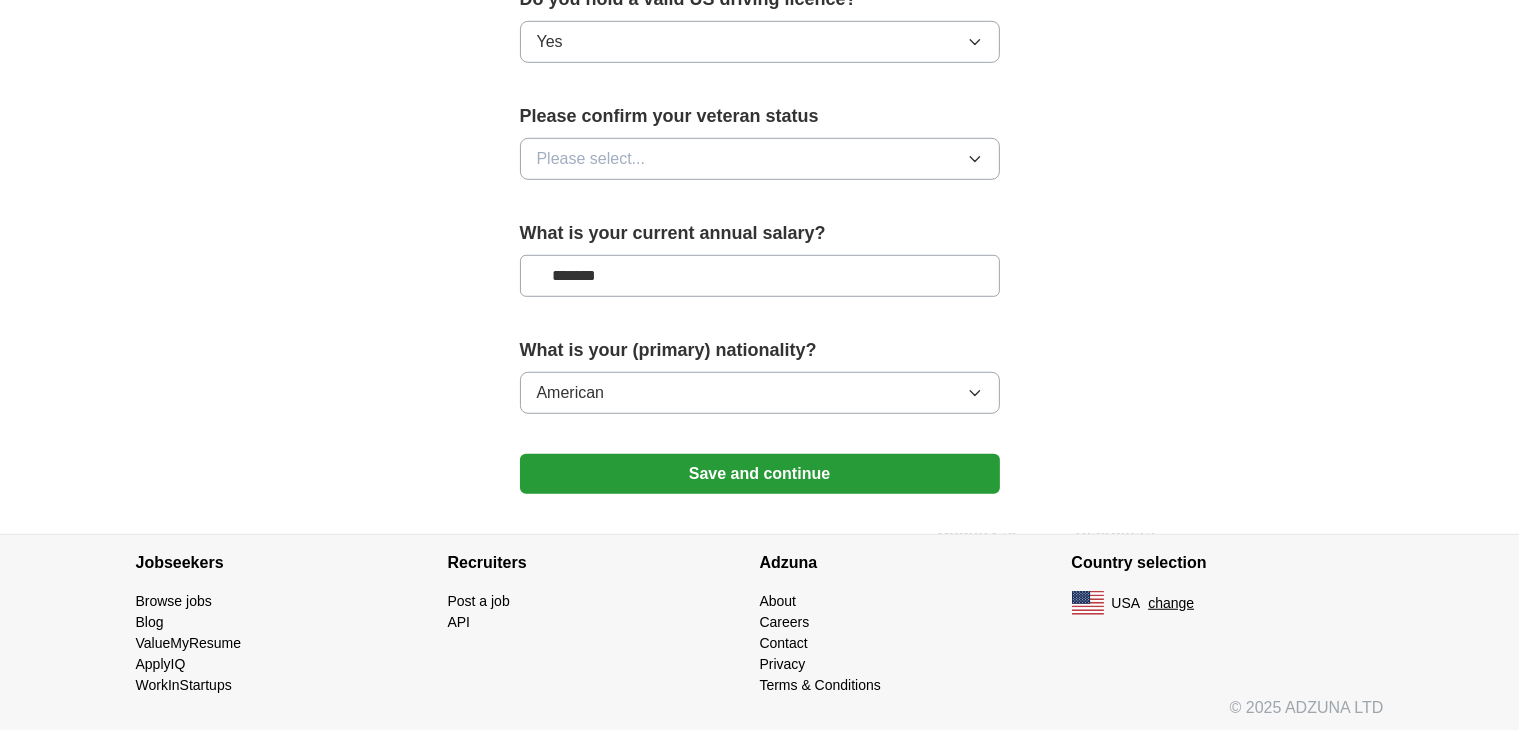 type on "*******" 